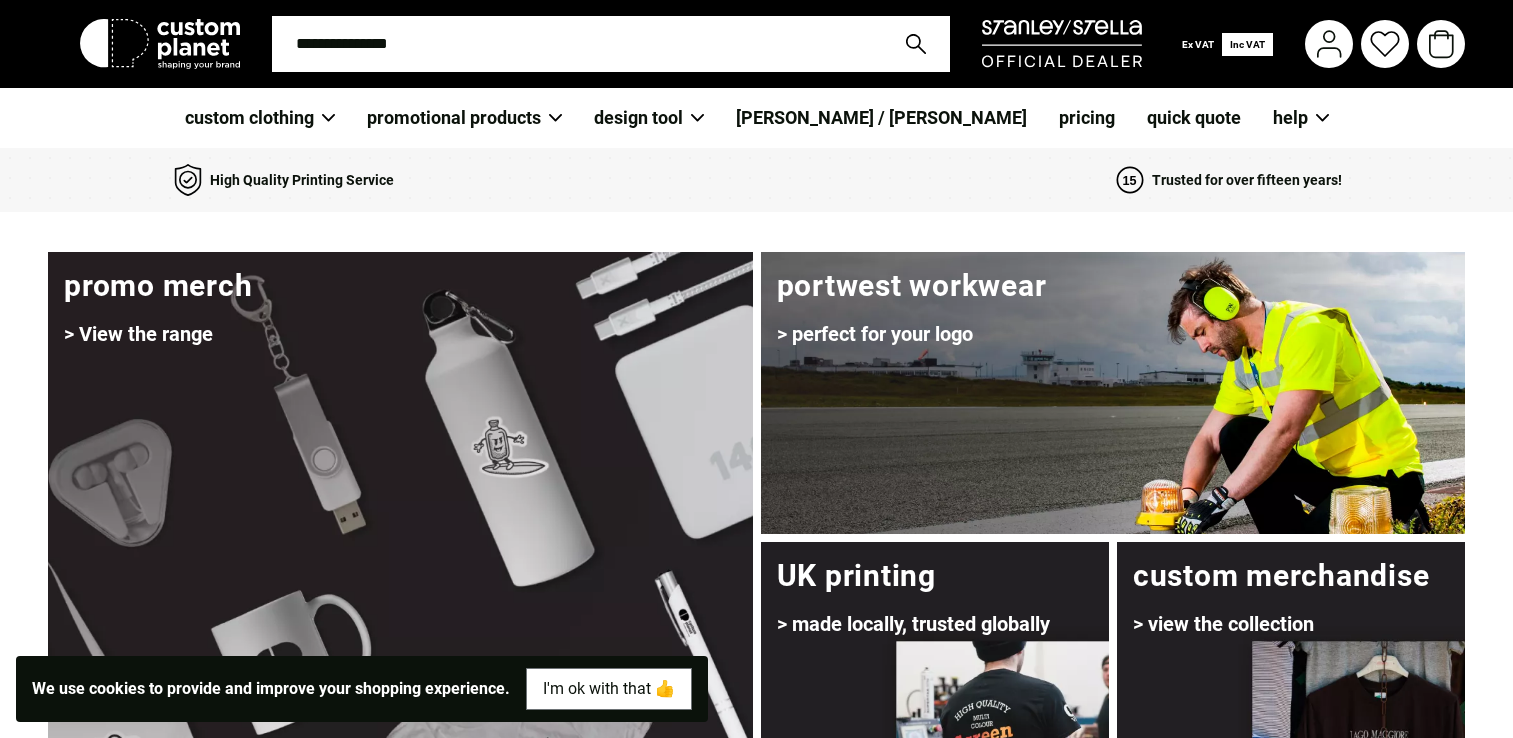 scroll, scrollTop: 0, scrollLeft: 0, axis: both 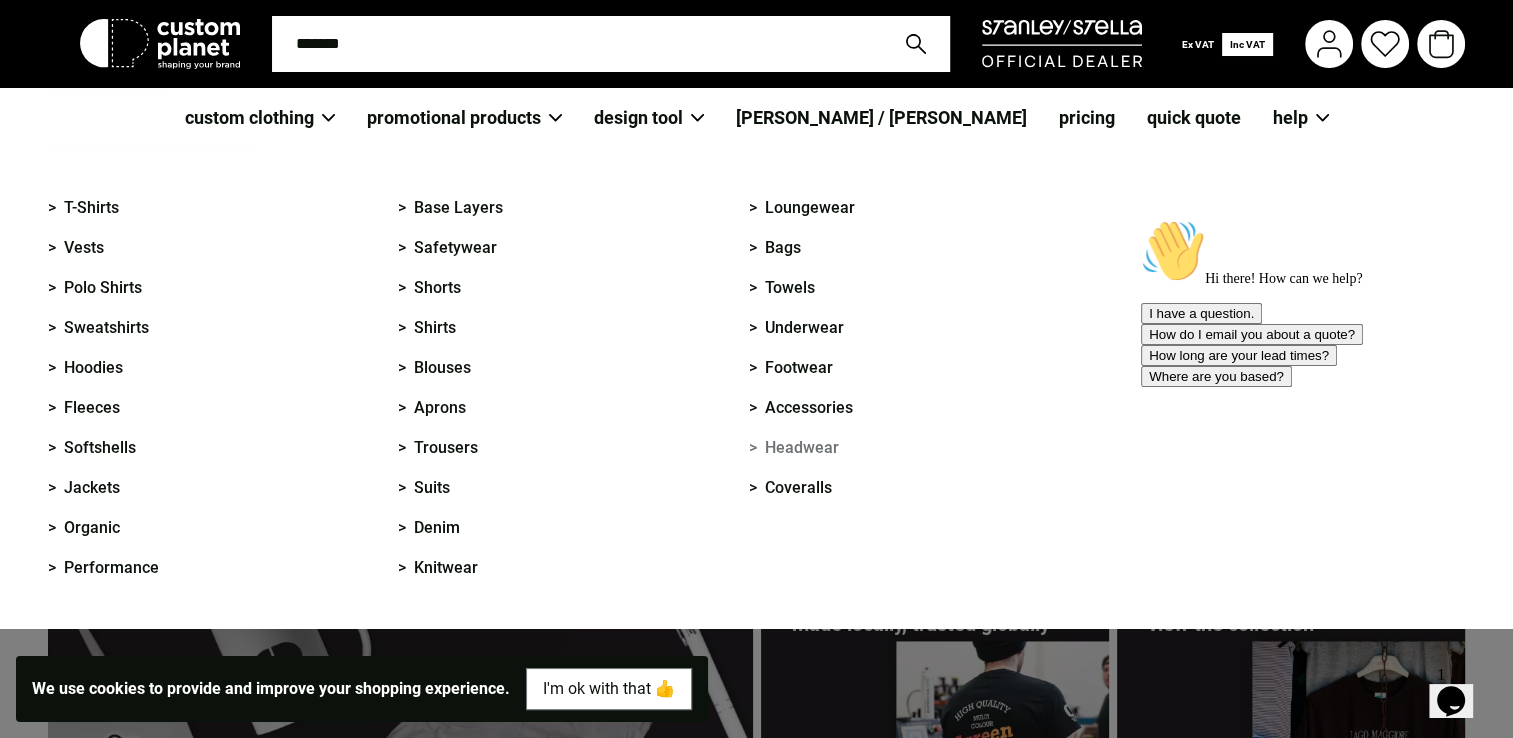 click on ">  Headwear" at bounding box center [794, 448] 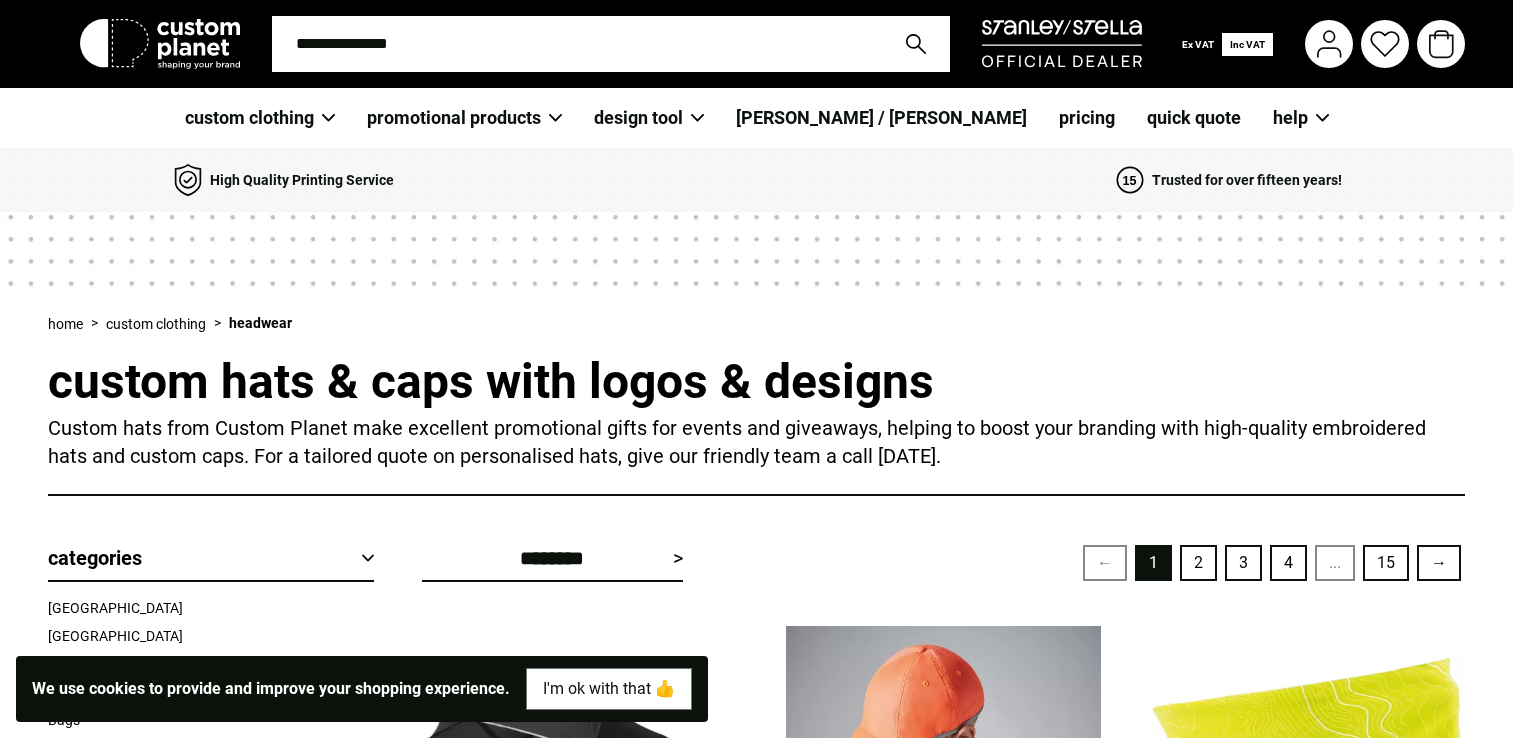 scroll, scrollTop: 0, scrollLeft: 0, axis: both 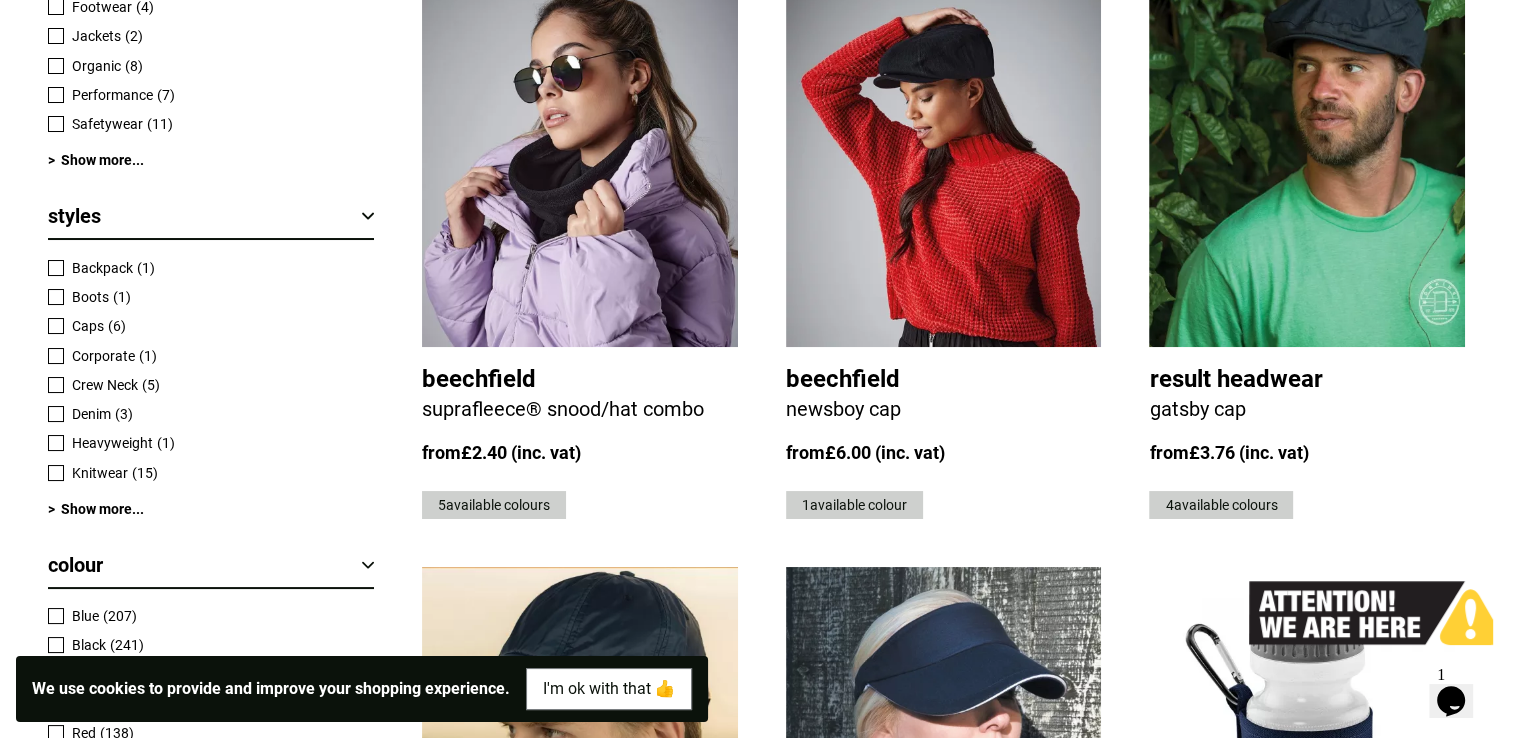 click at bounding box center (56, 326) 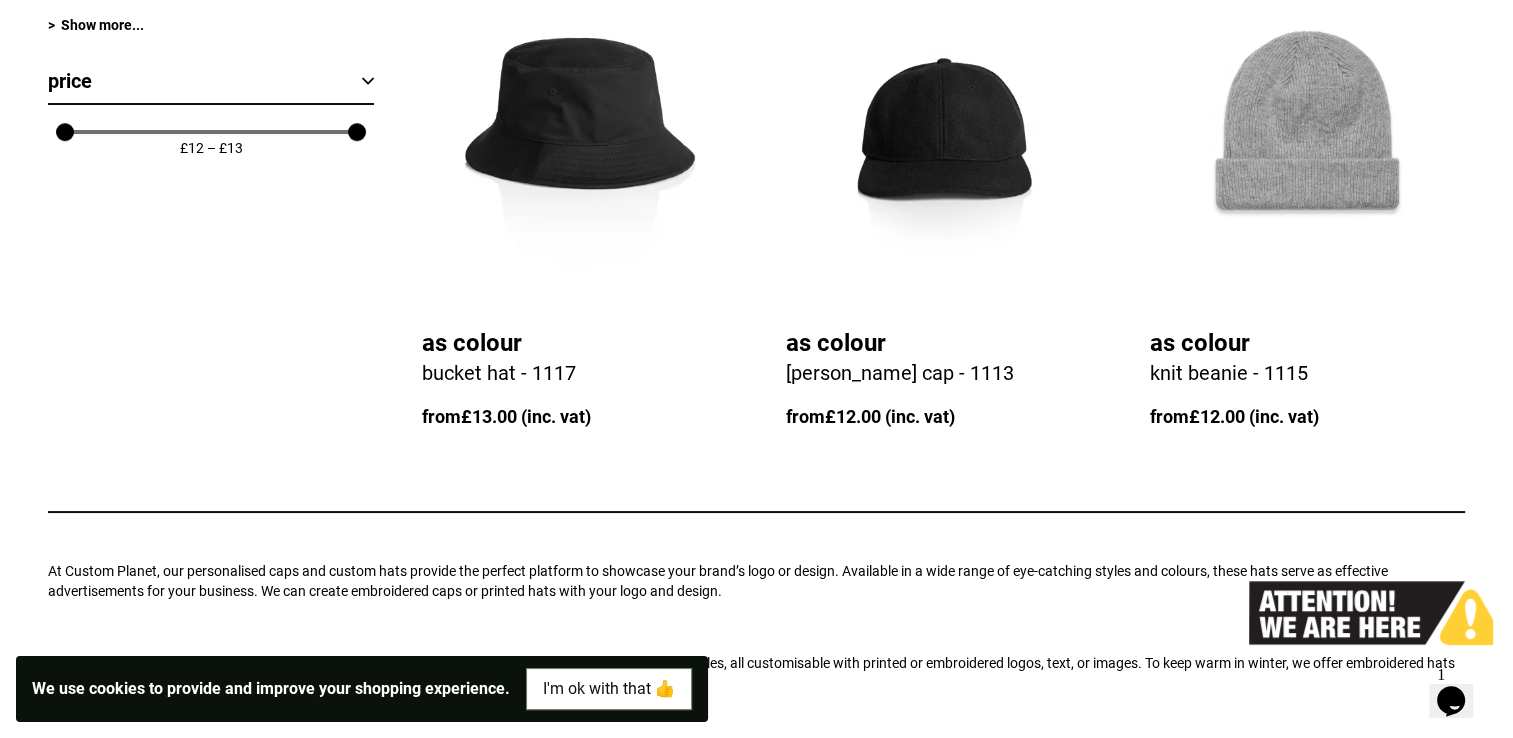 scroll, scrollTop: 0, scrollLeft: 0, axis: both 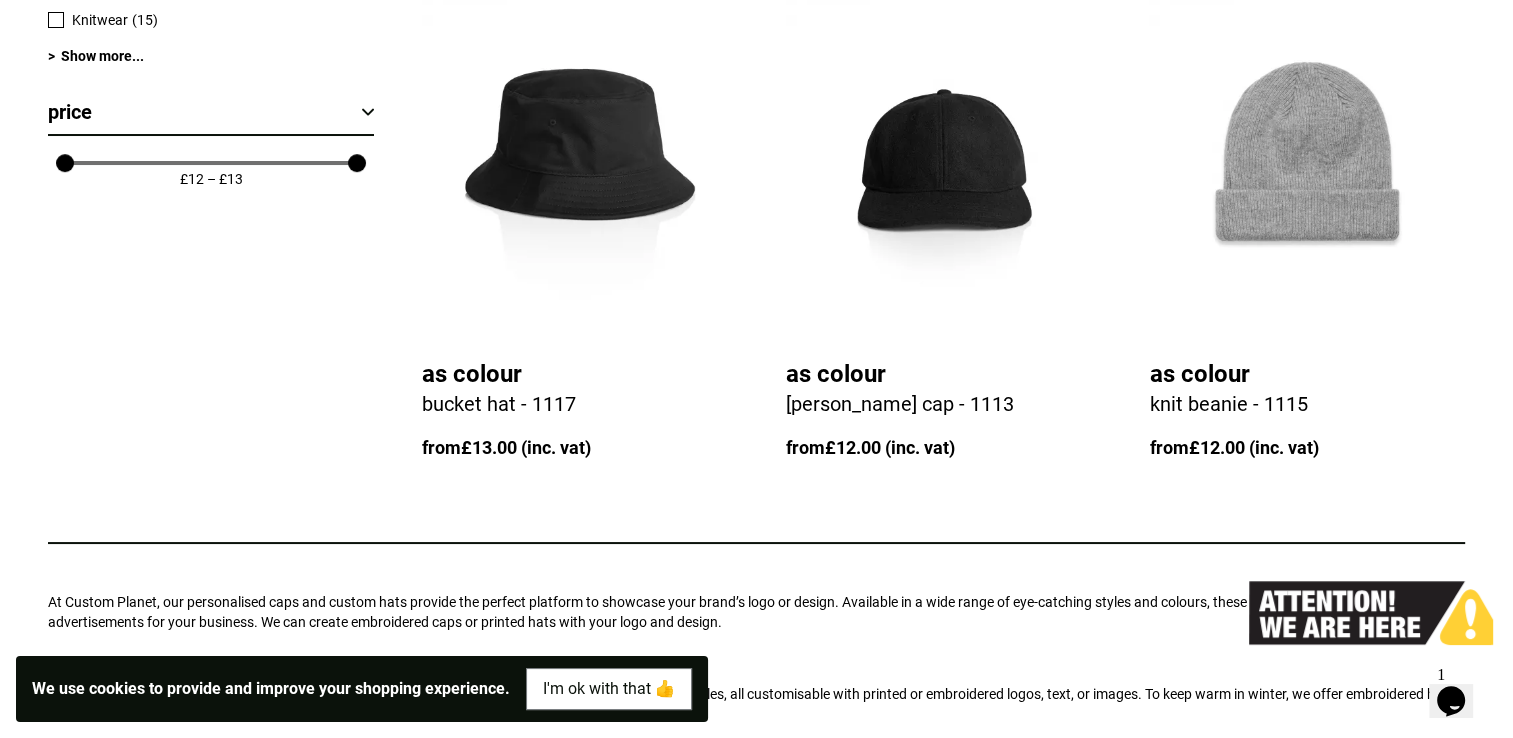 click at bounding box center (944, 152) 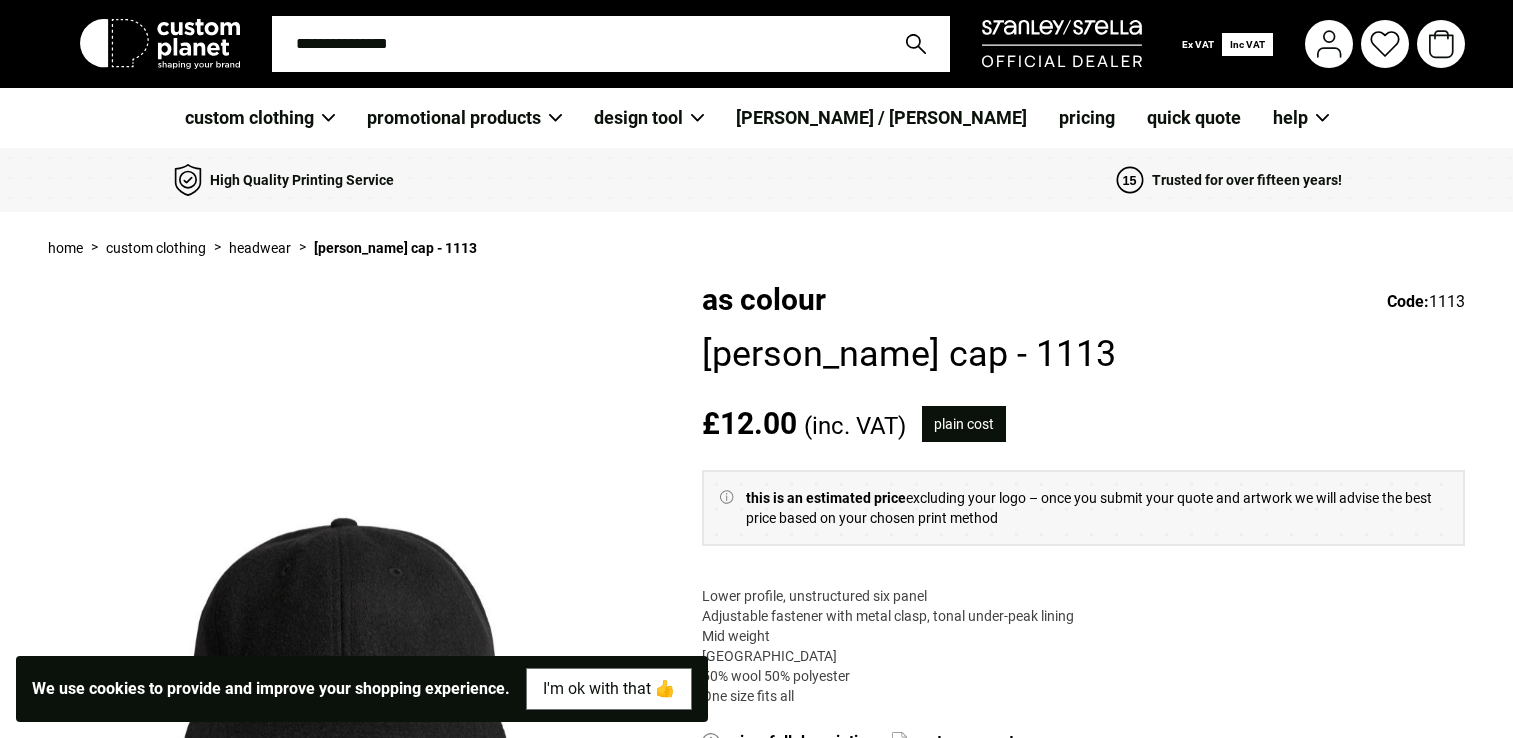 scroll, scrollTop: 0, scrollLeft: 0, axis: both 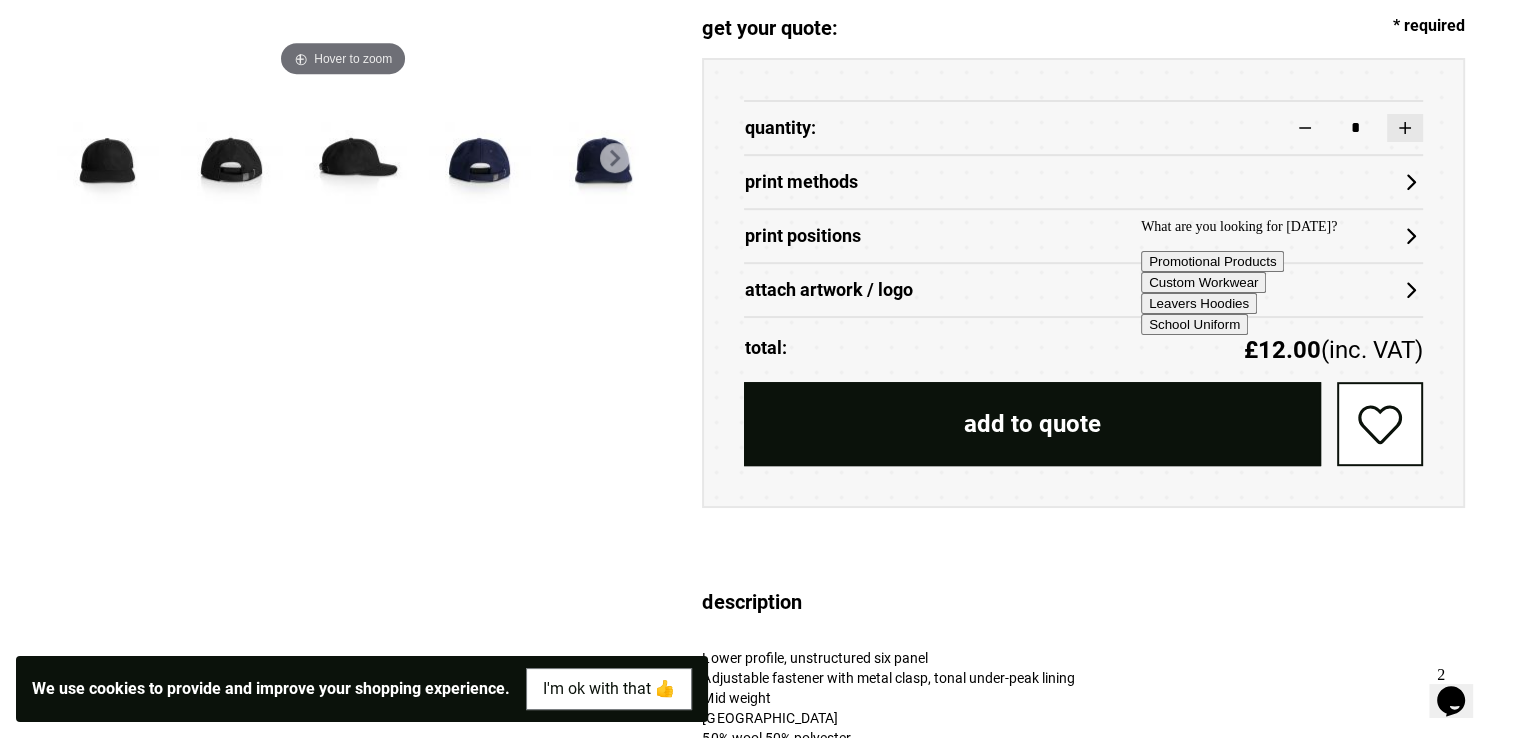 click at bounding box center [1405, 128] 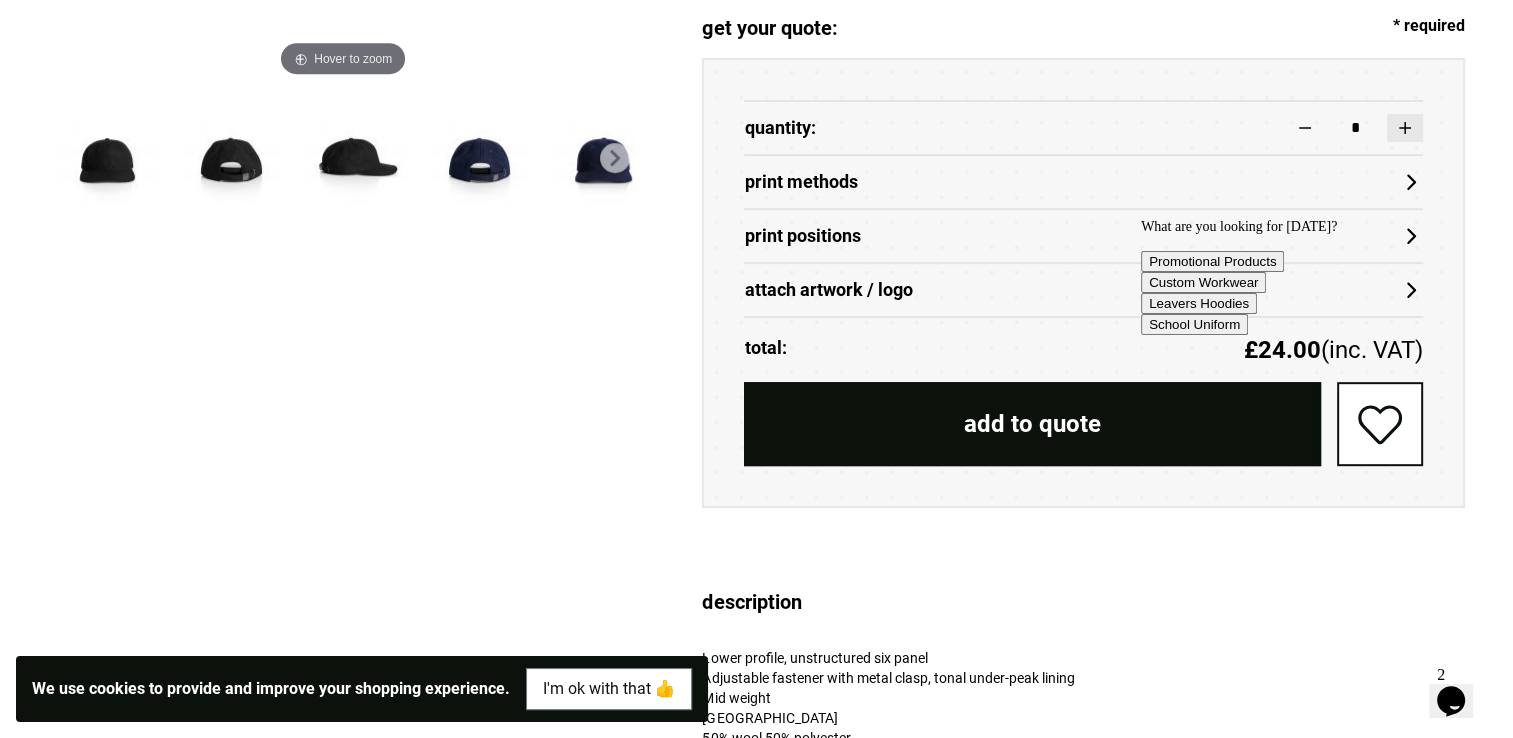 click at bounding box center [1405, 128] 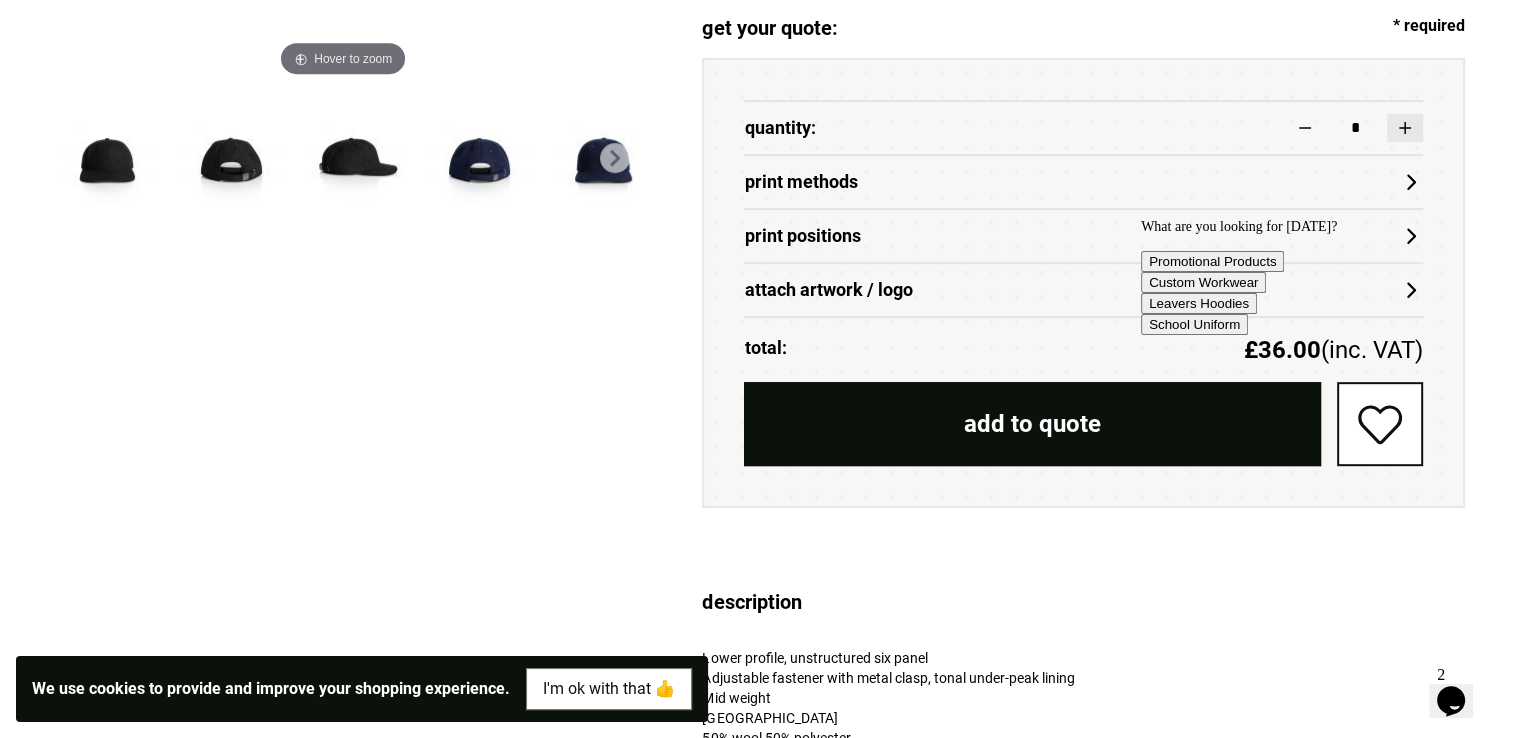 click at bounding box center (1405, 128) 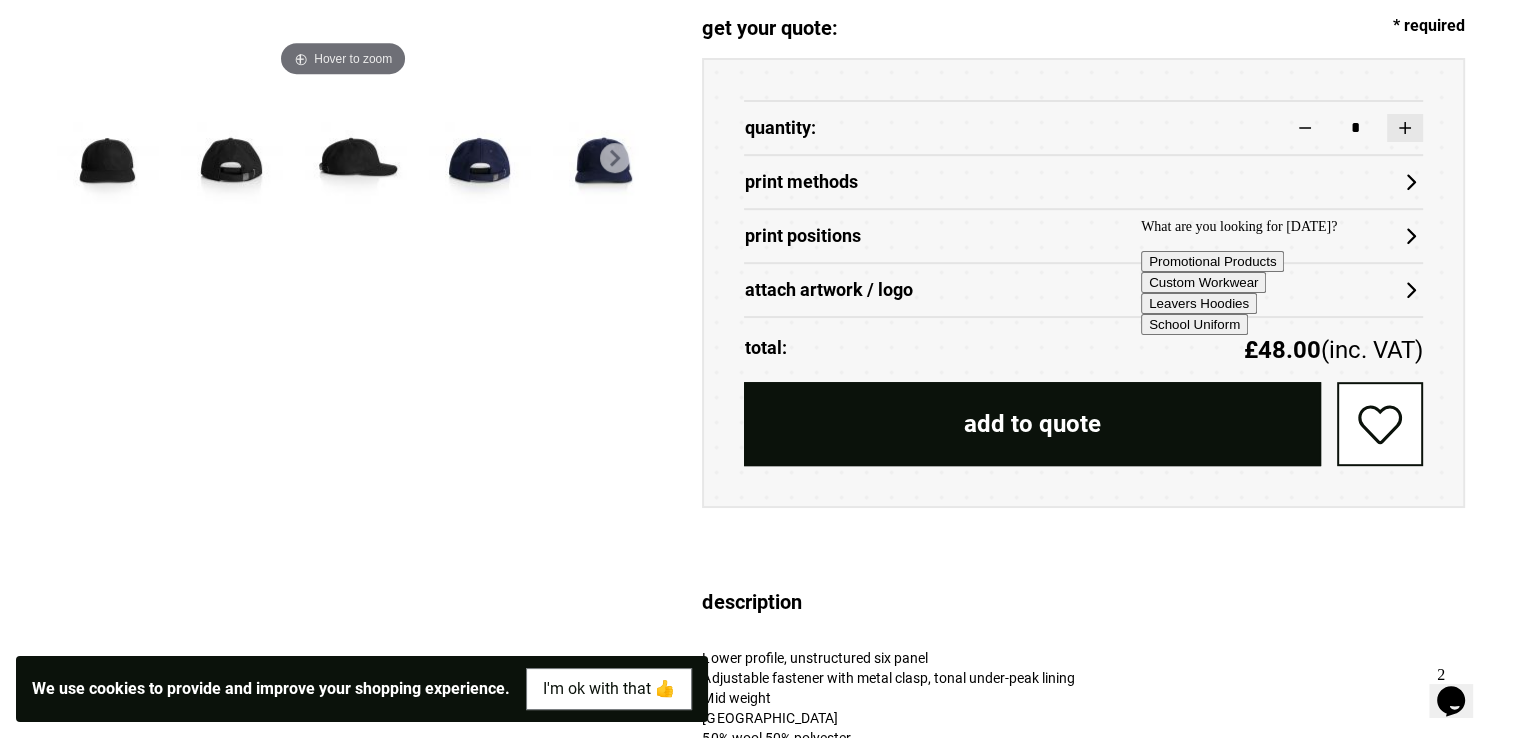 click at bounding box center [1405, 128] 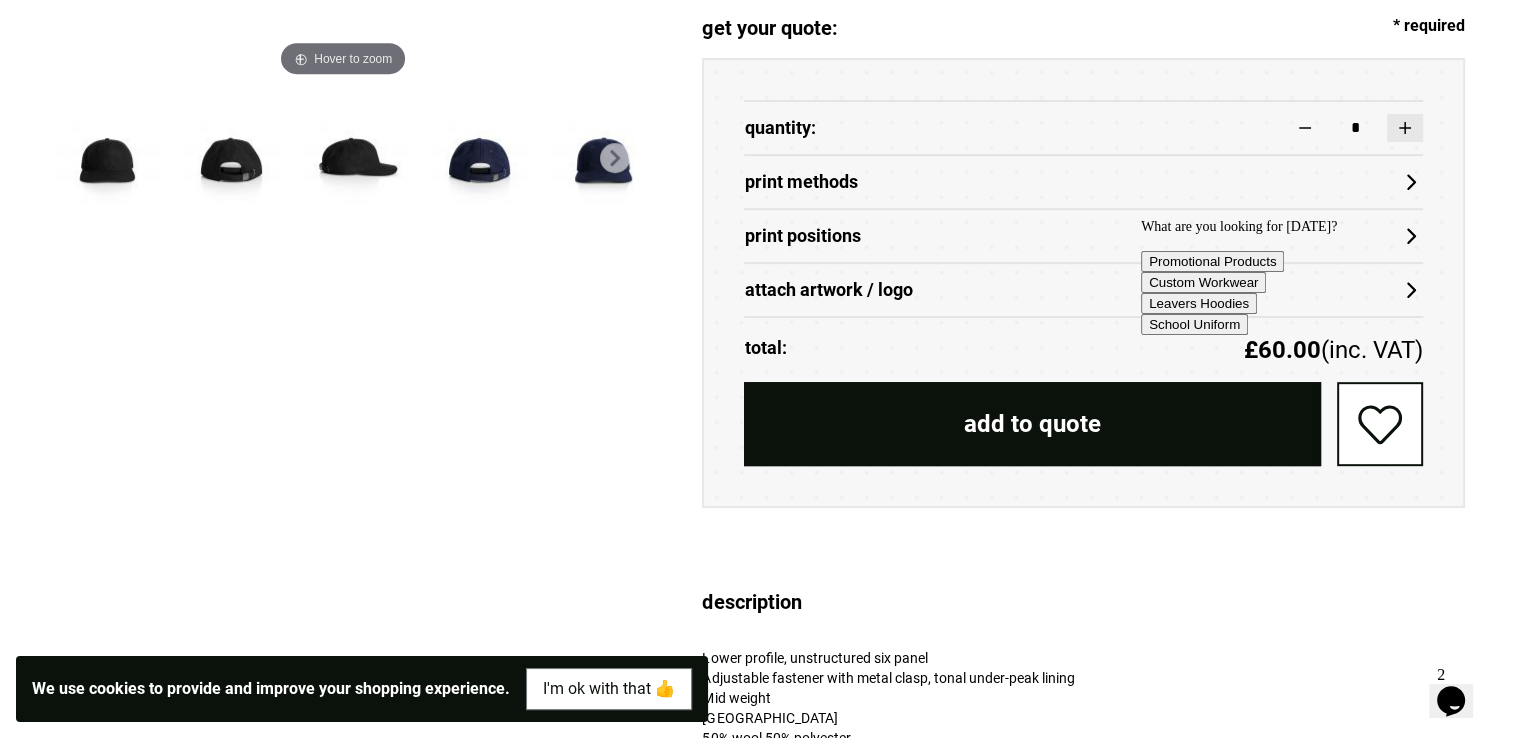 click at bounding box center [1405, 128] 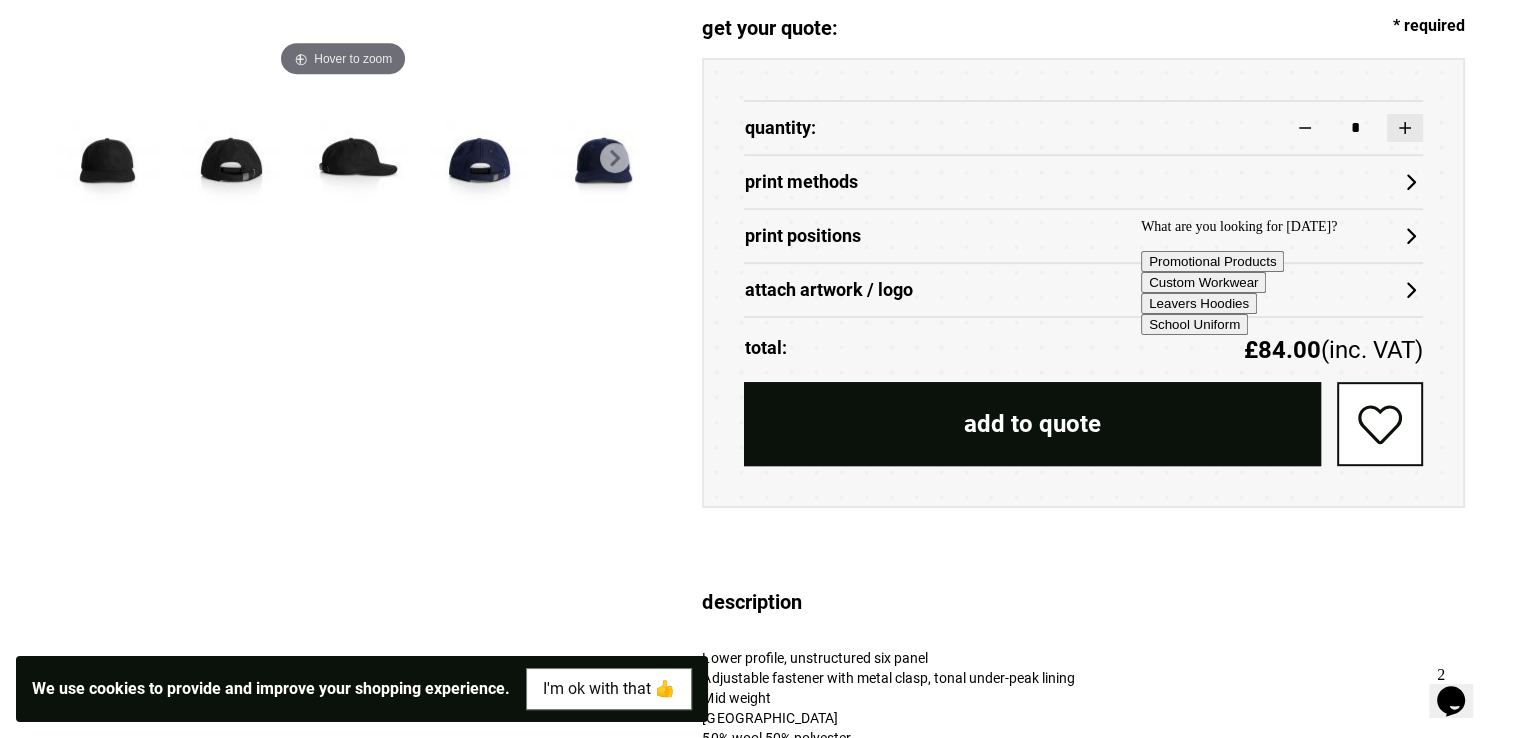 click at bounding box center [1405, 128] 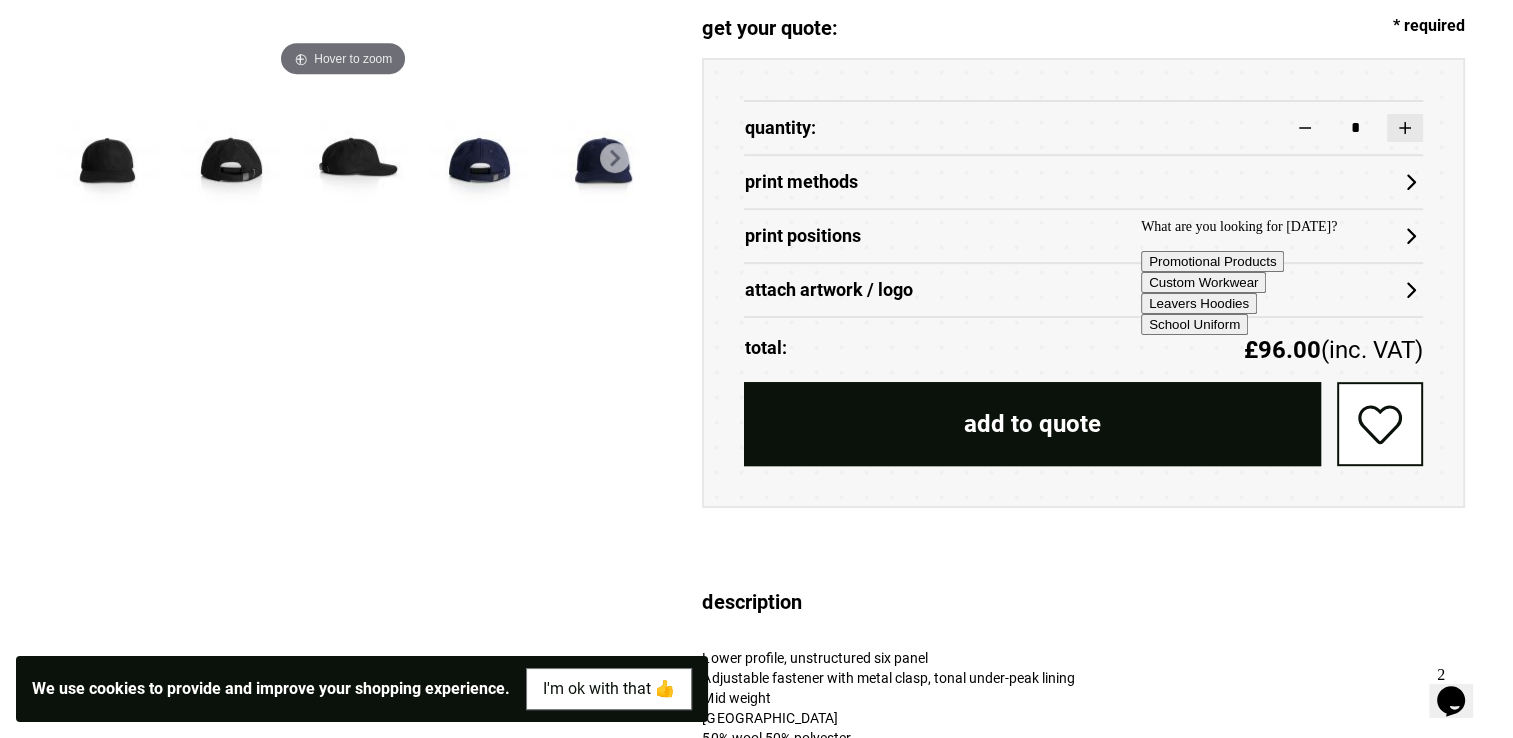 click at bounding box center (1405, 128) 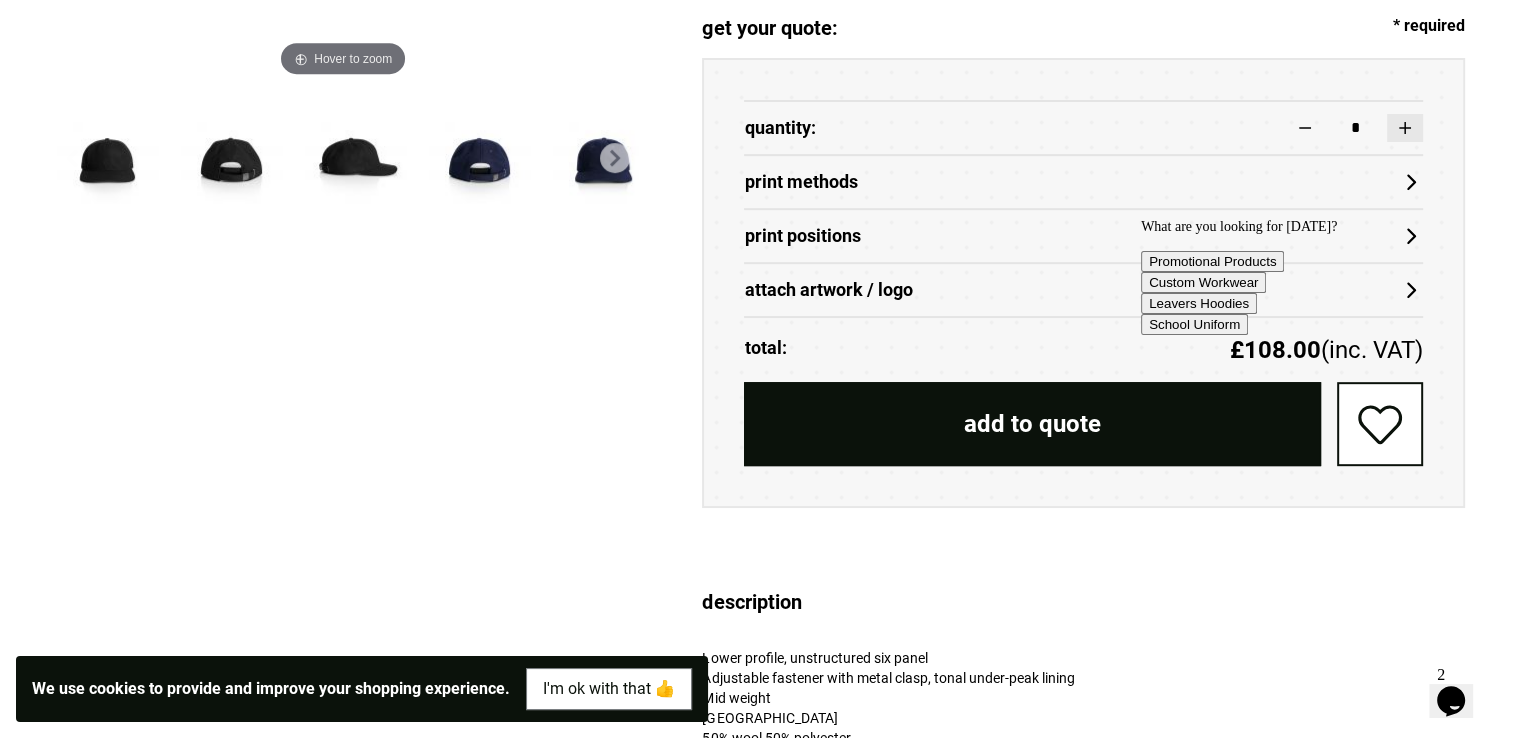 click at bounding box center [1405, 128] 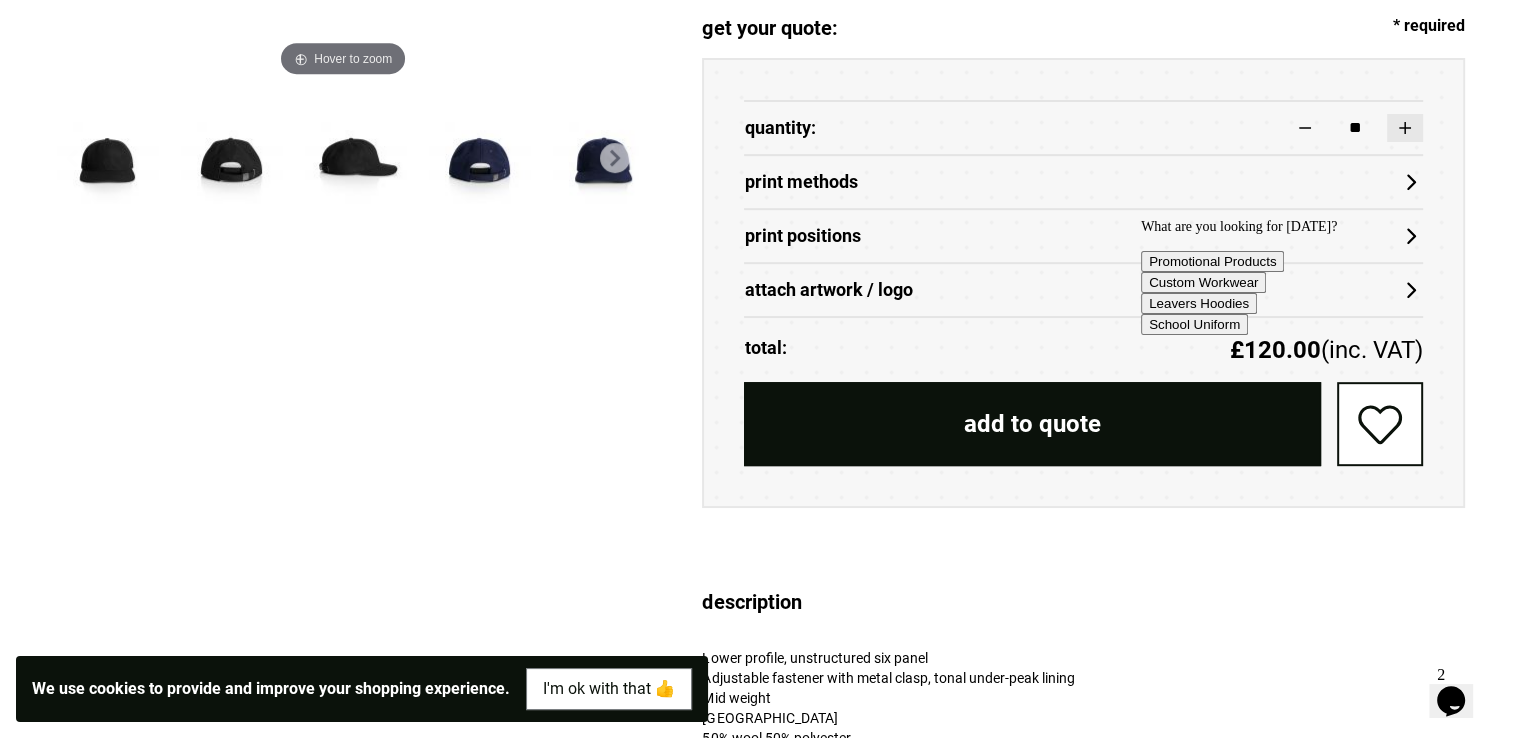 click at bounding box center (1405, 128) 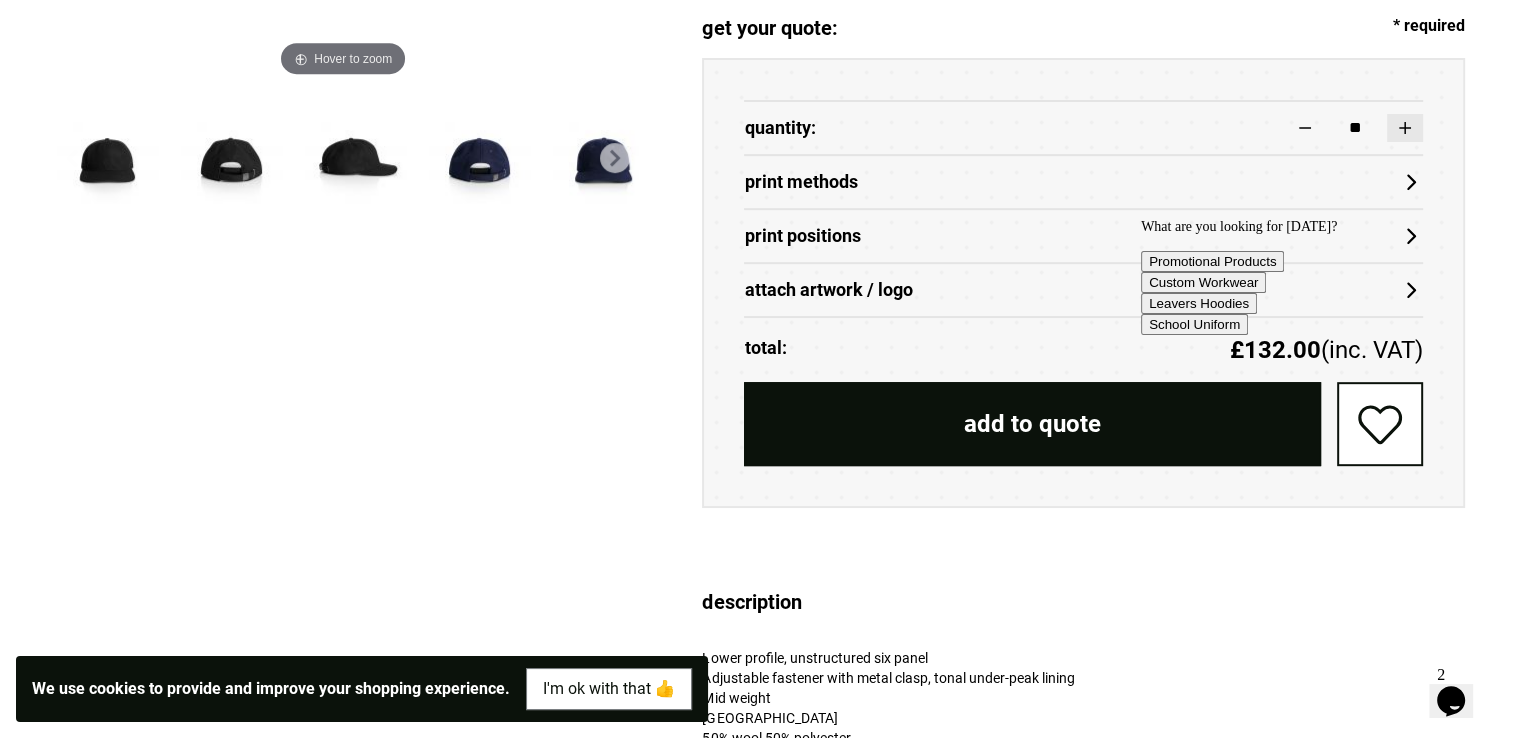 click at bounding box center (1405, 128) 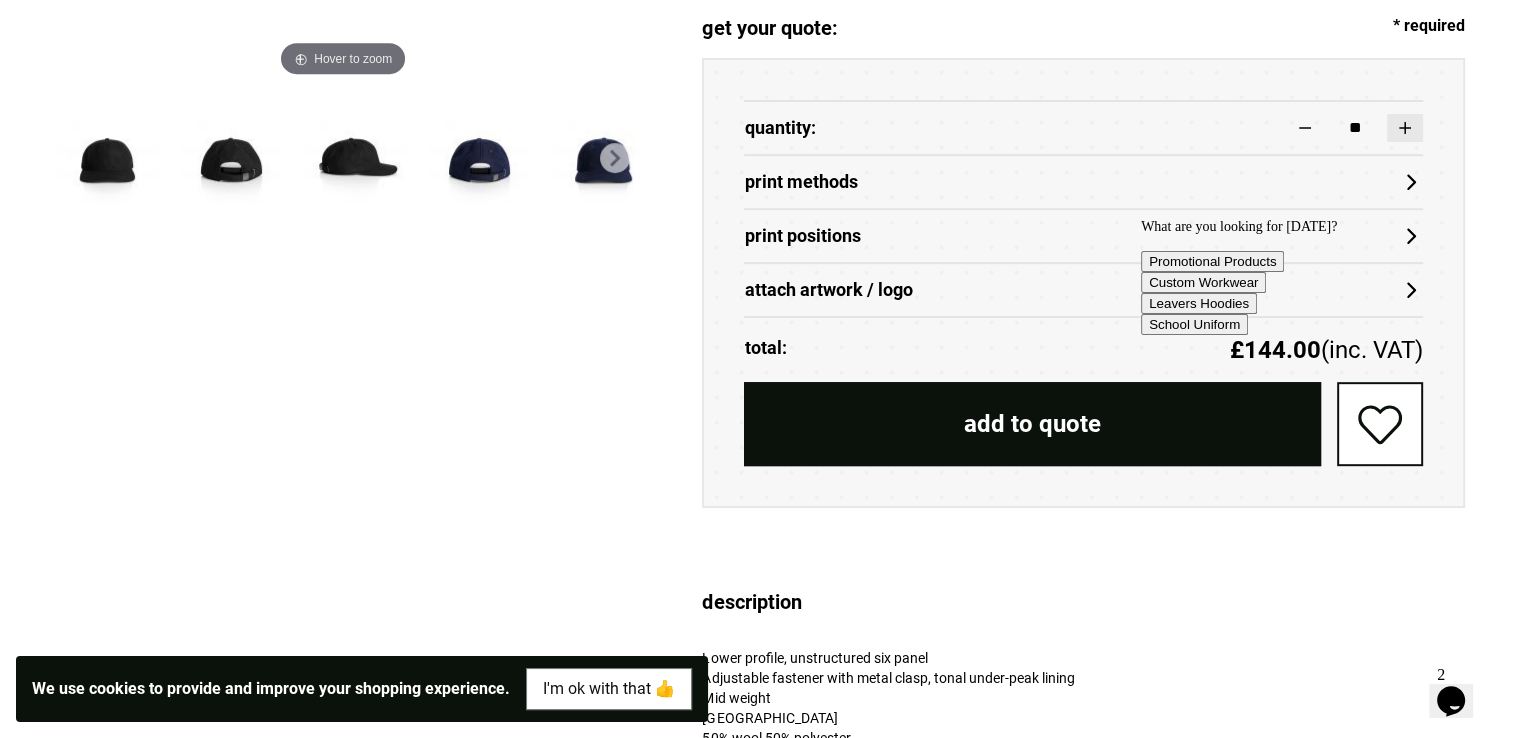 click at bounding box center (1405, 128) 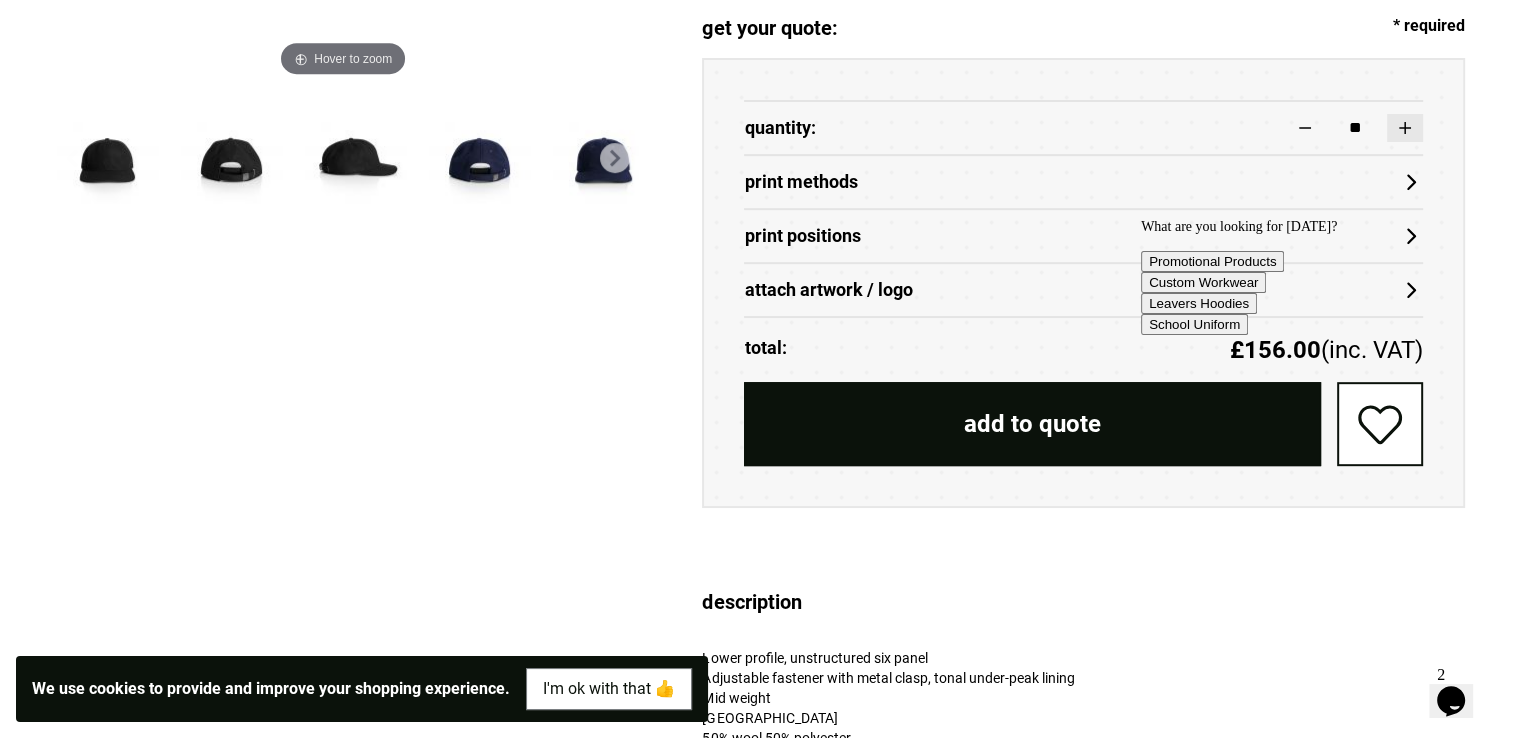 click at bounding box center [1405, 128] 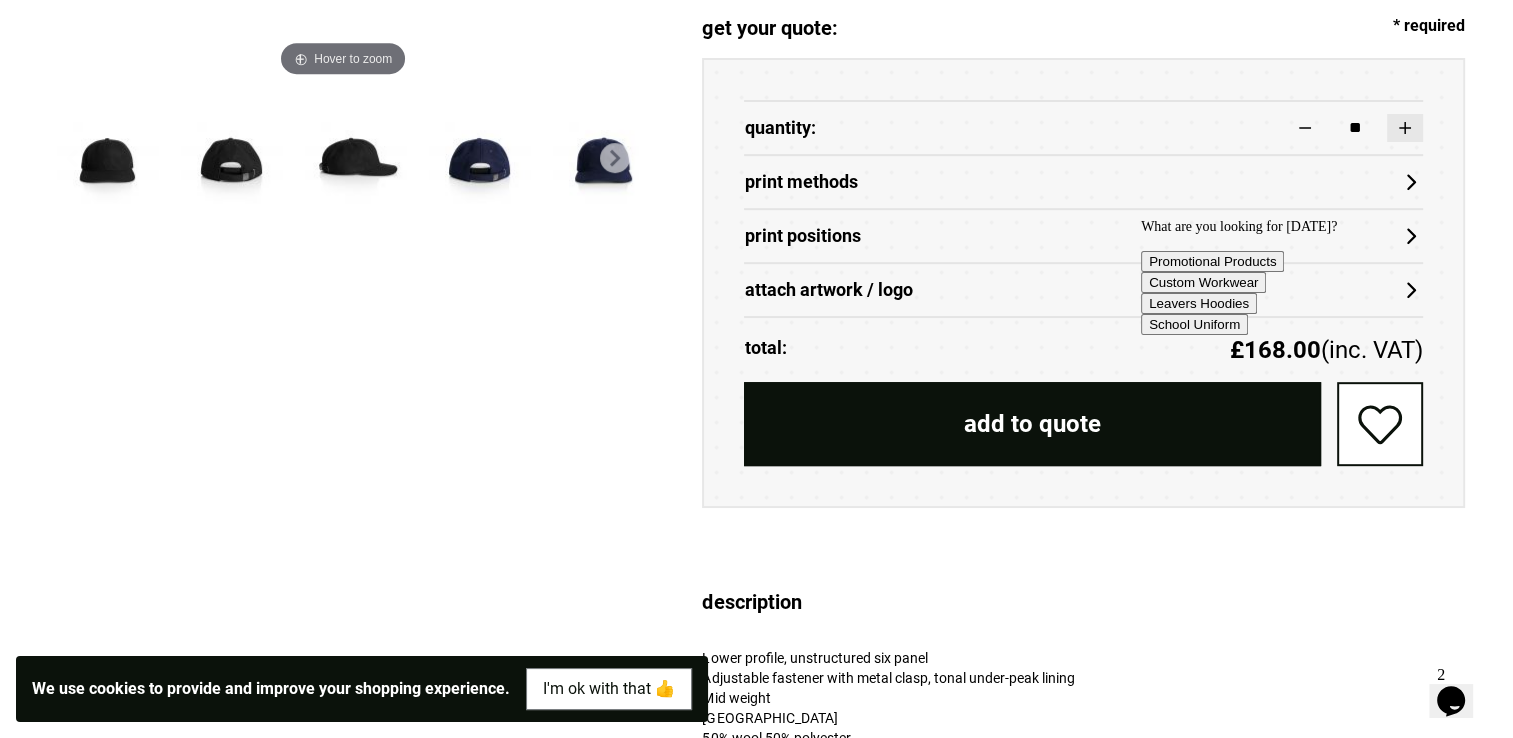 click at bounding box center (1405, 128) 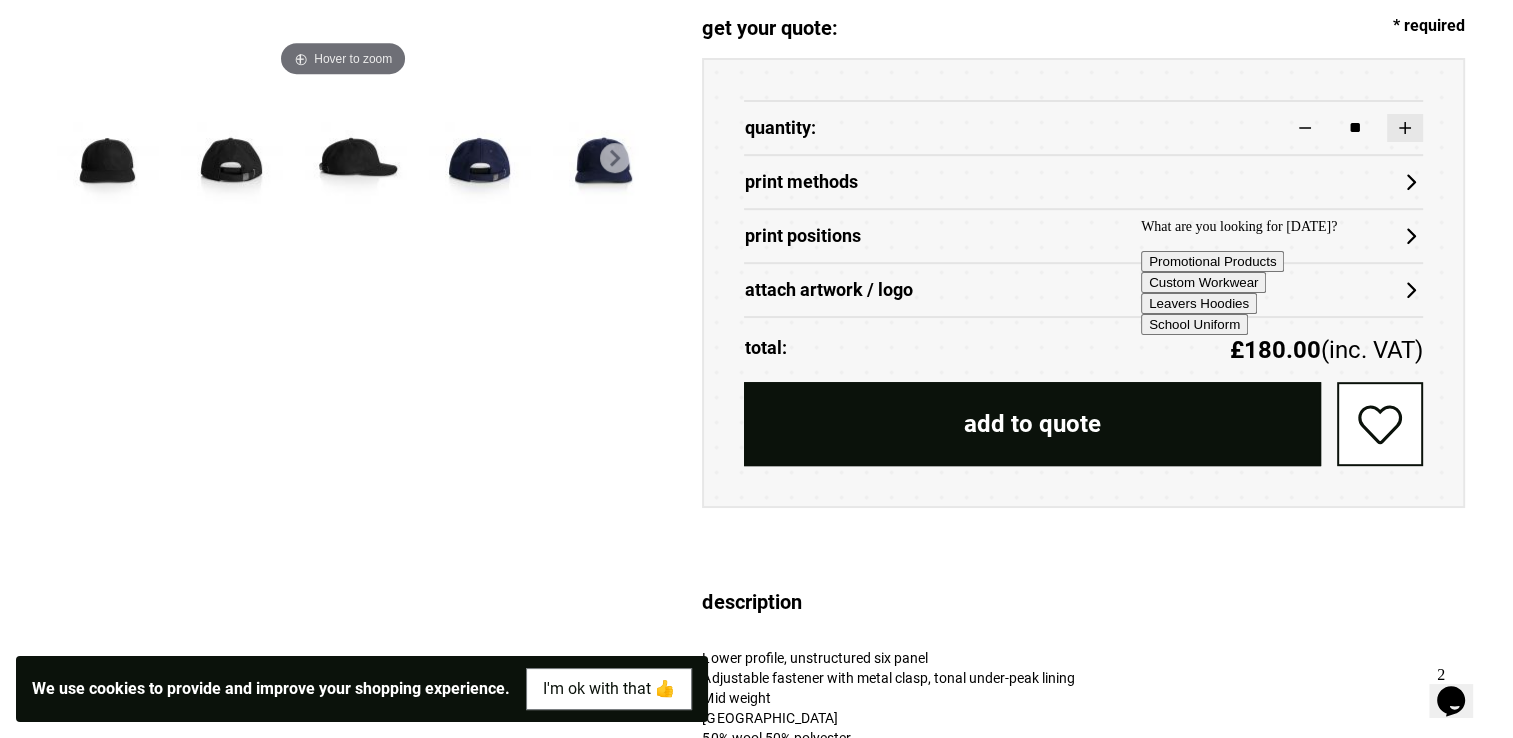 click at bounding box center (1405, 128) 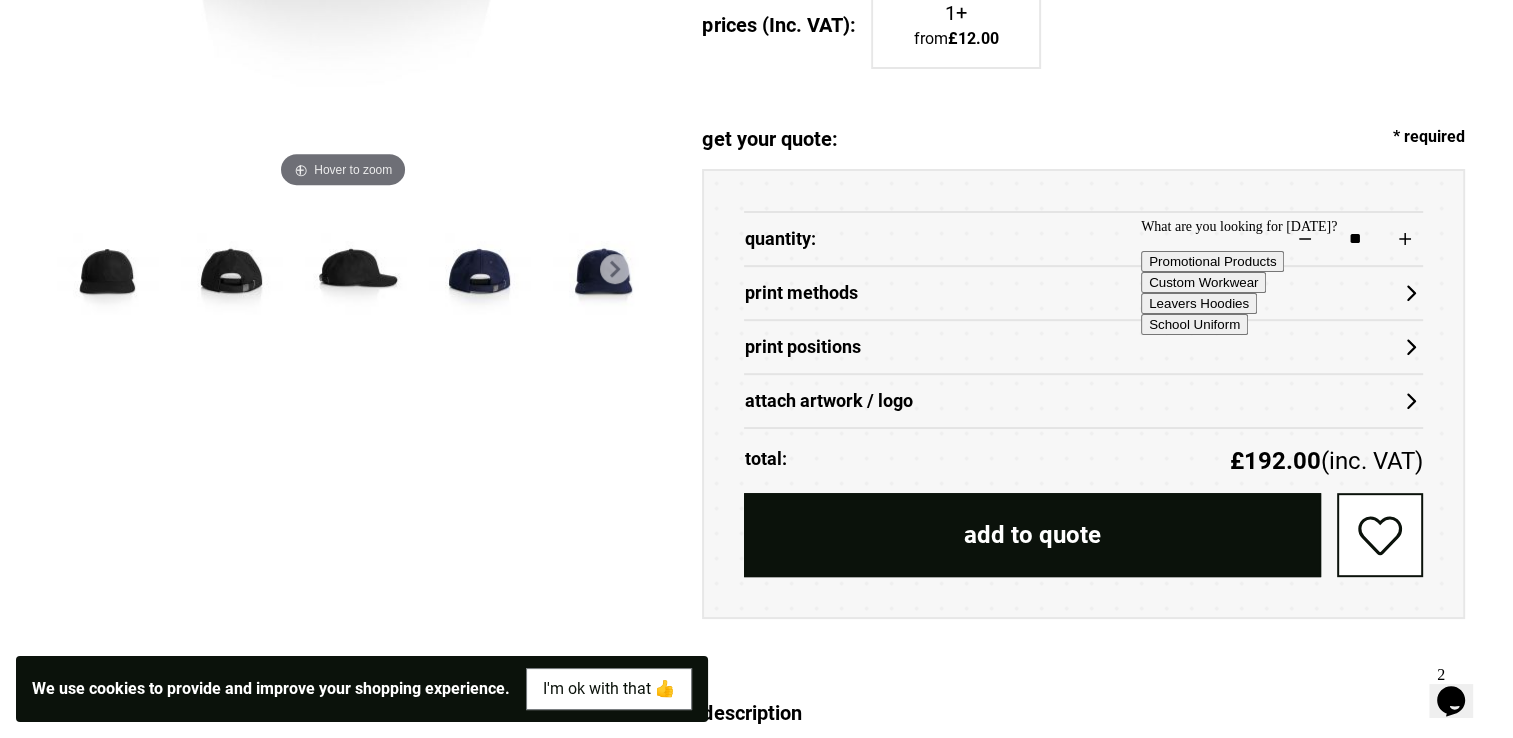scroll, scrollTop: 781, scrollLeft: 0, axis: vertical 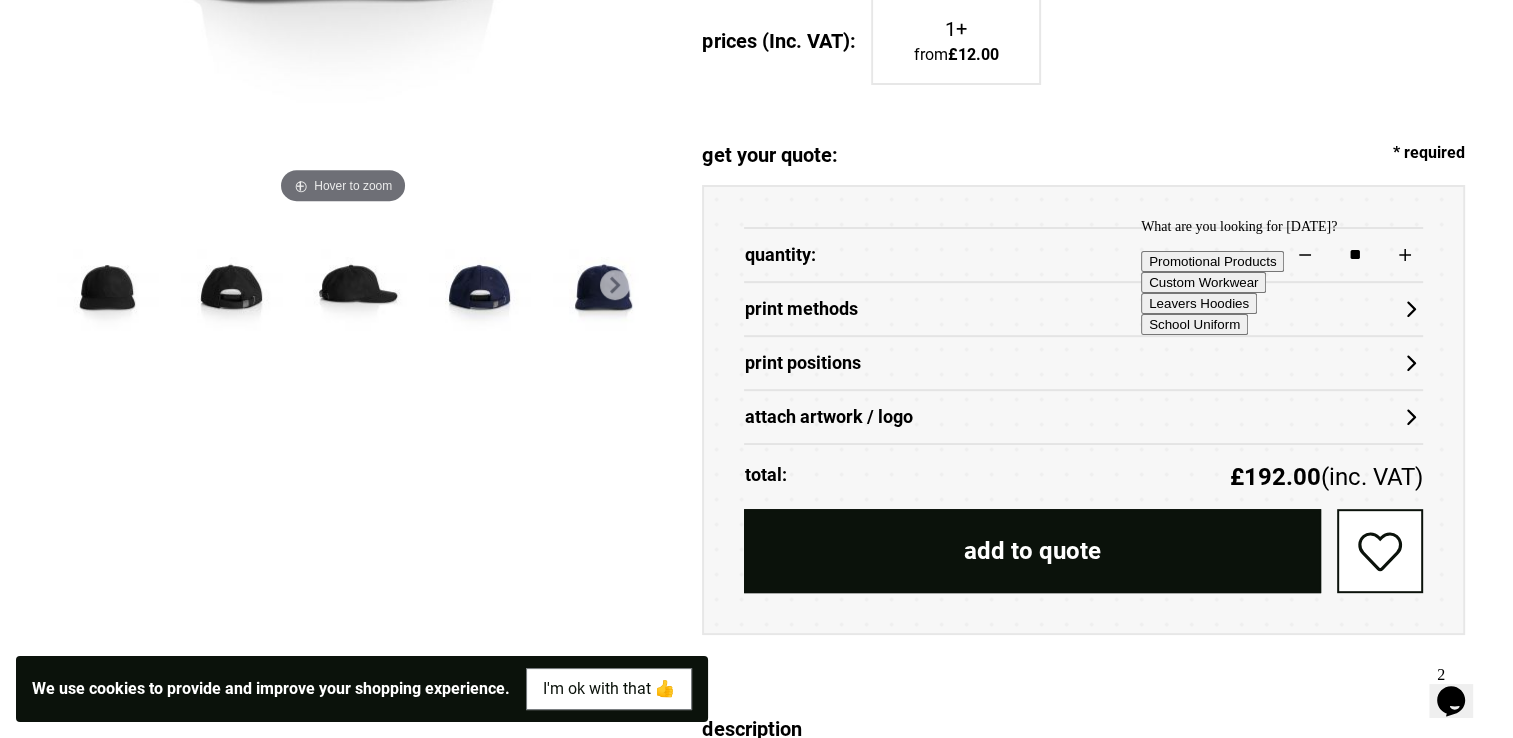 click on "What are you looking for today? Promotional Products Custom Workwear Leavers Hoodies School Uniform" at bounding box center (1321, 277) 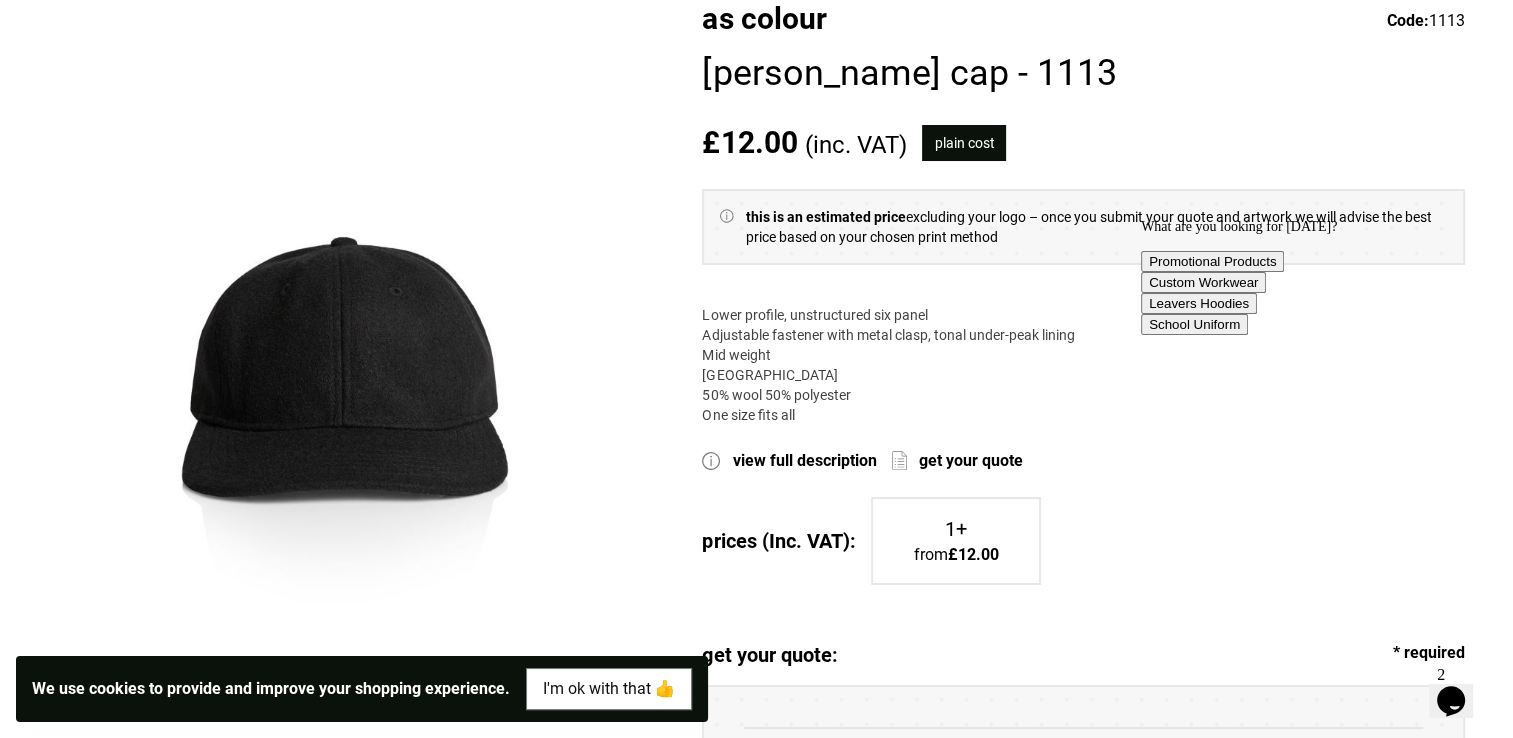 scroll, scrollTop: 0, scrollLeft: 0, axis: both 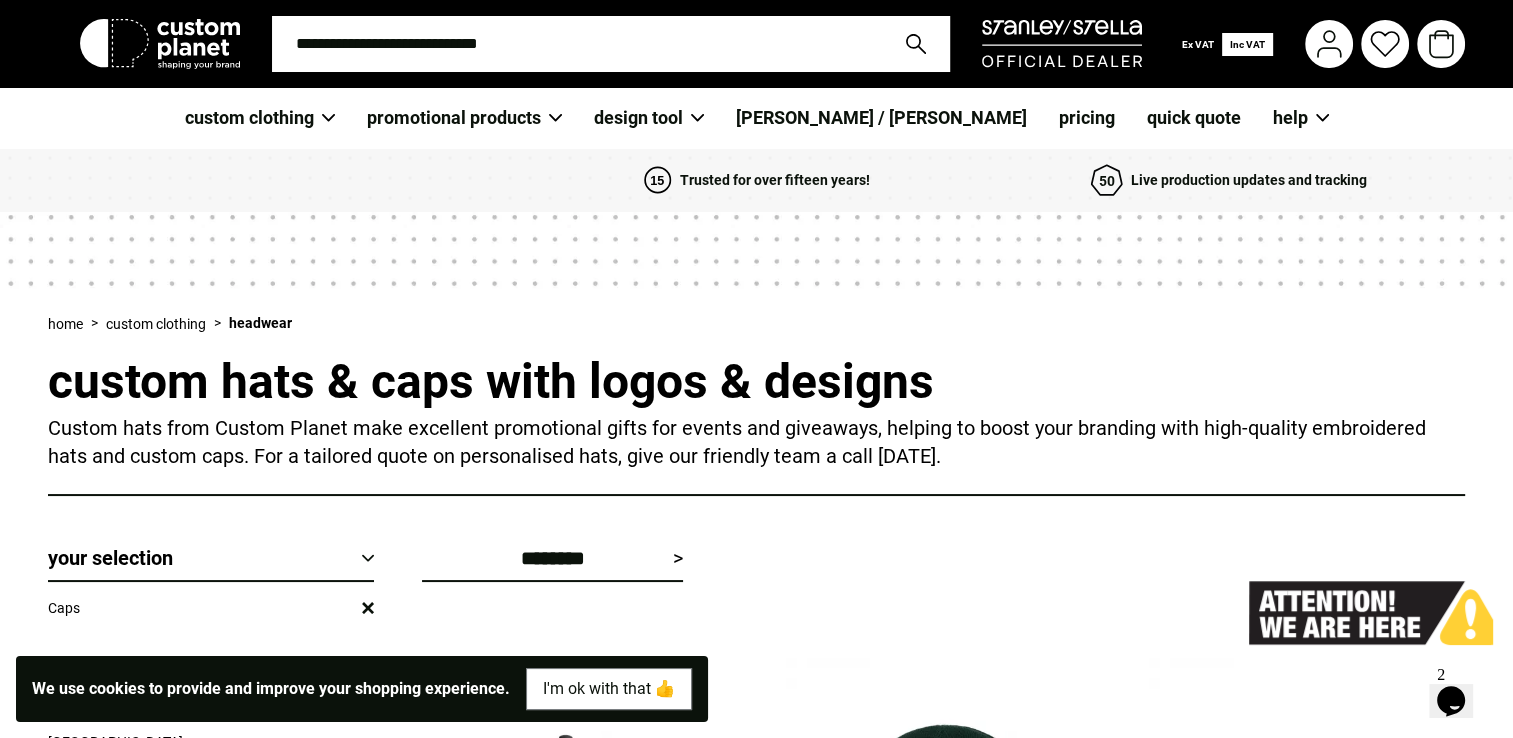 click at bounding box center (1249, 639) 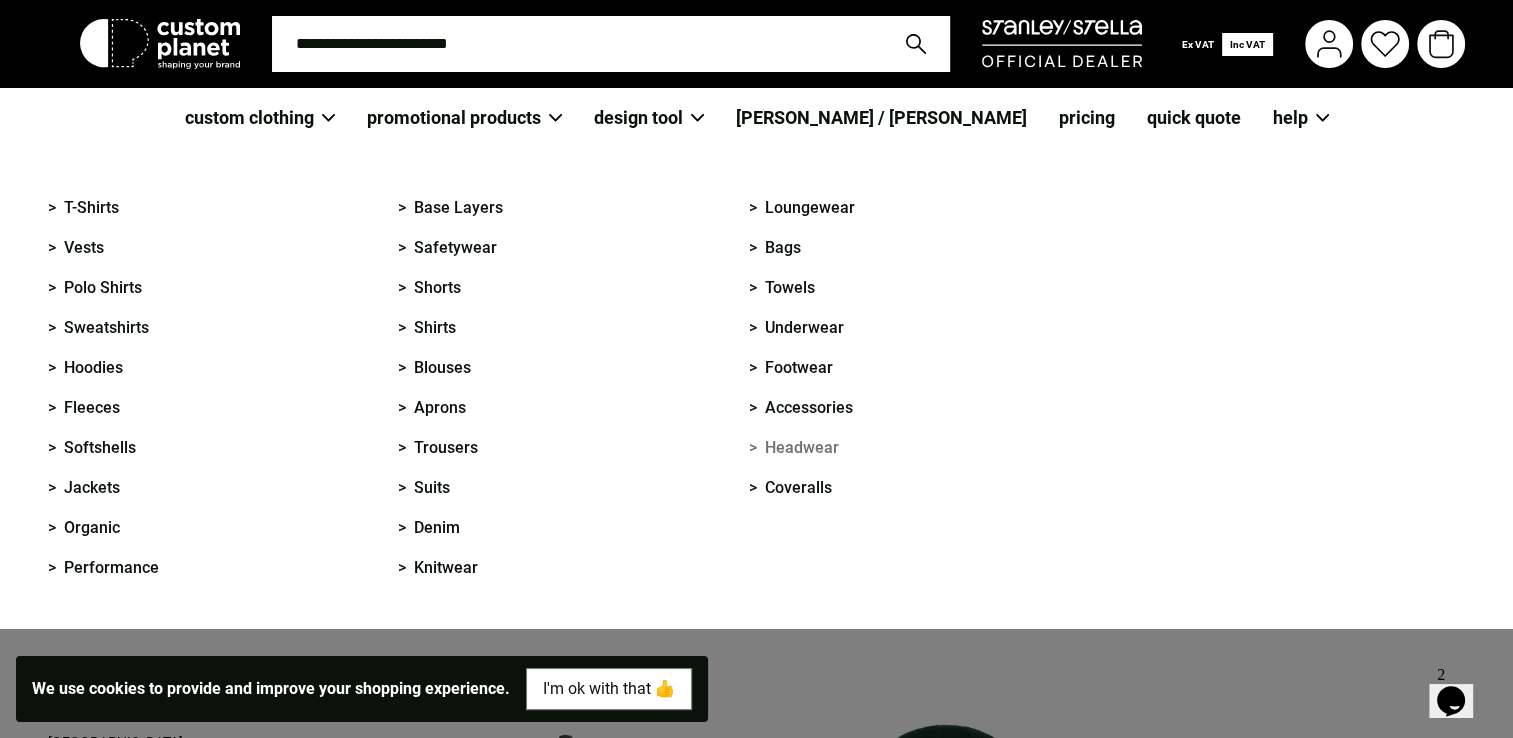 click on ">  Headwear" at bounding box center [794, 448] 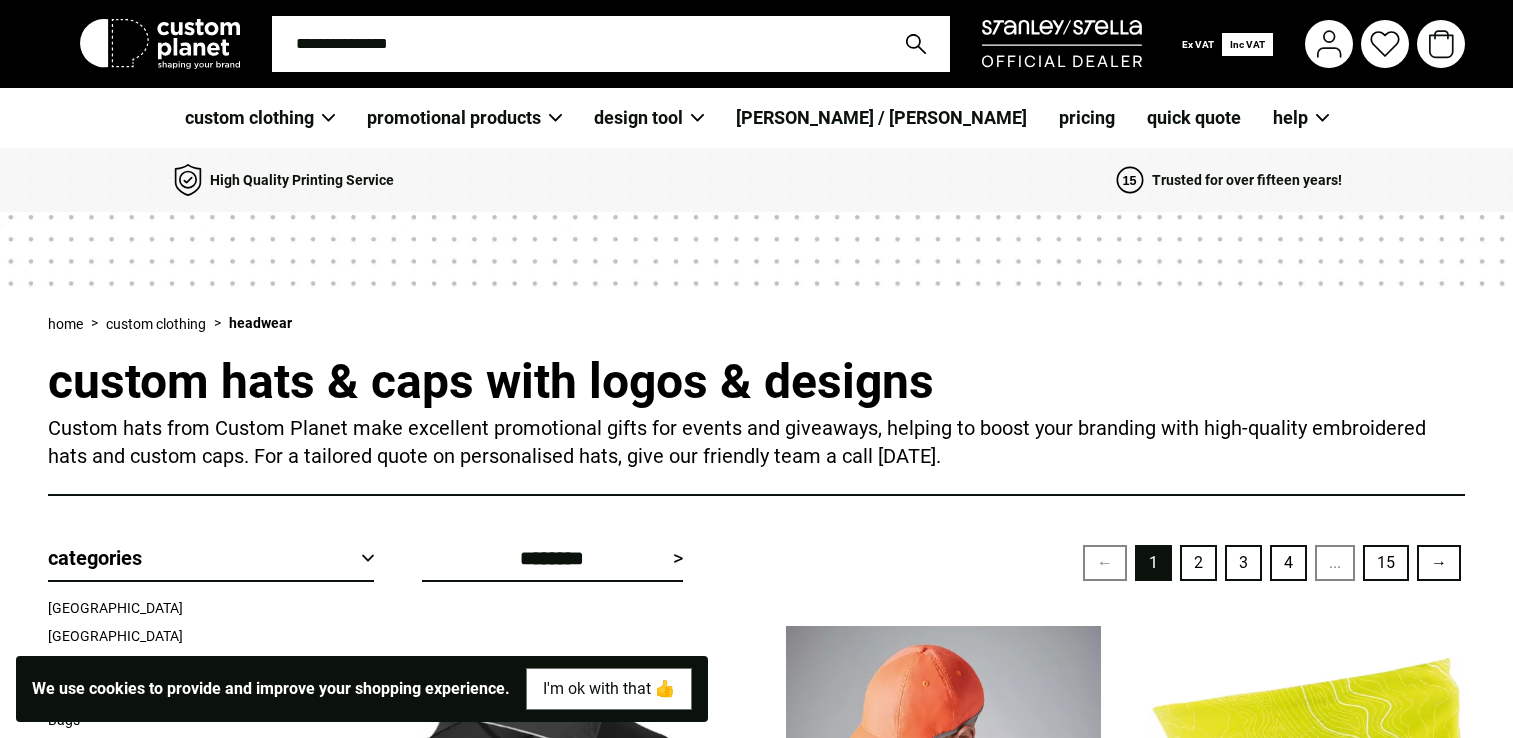 scroll, scrollTop: 0, scrollLeft: 0, axis: both 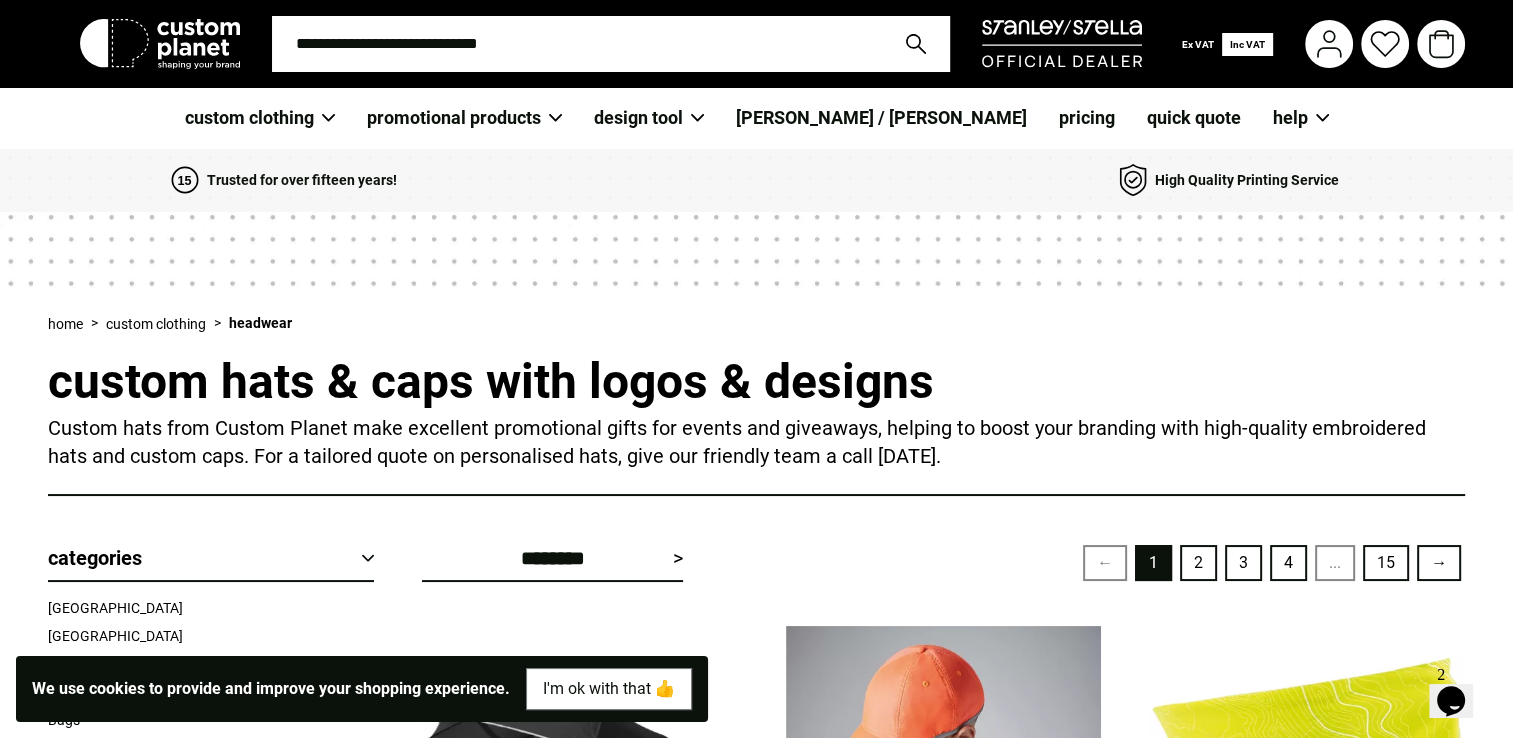 click at bounding box center [577, 44] 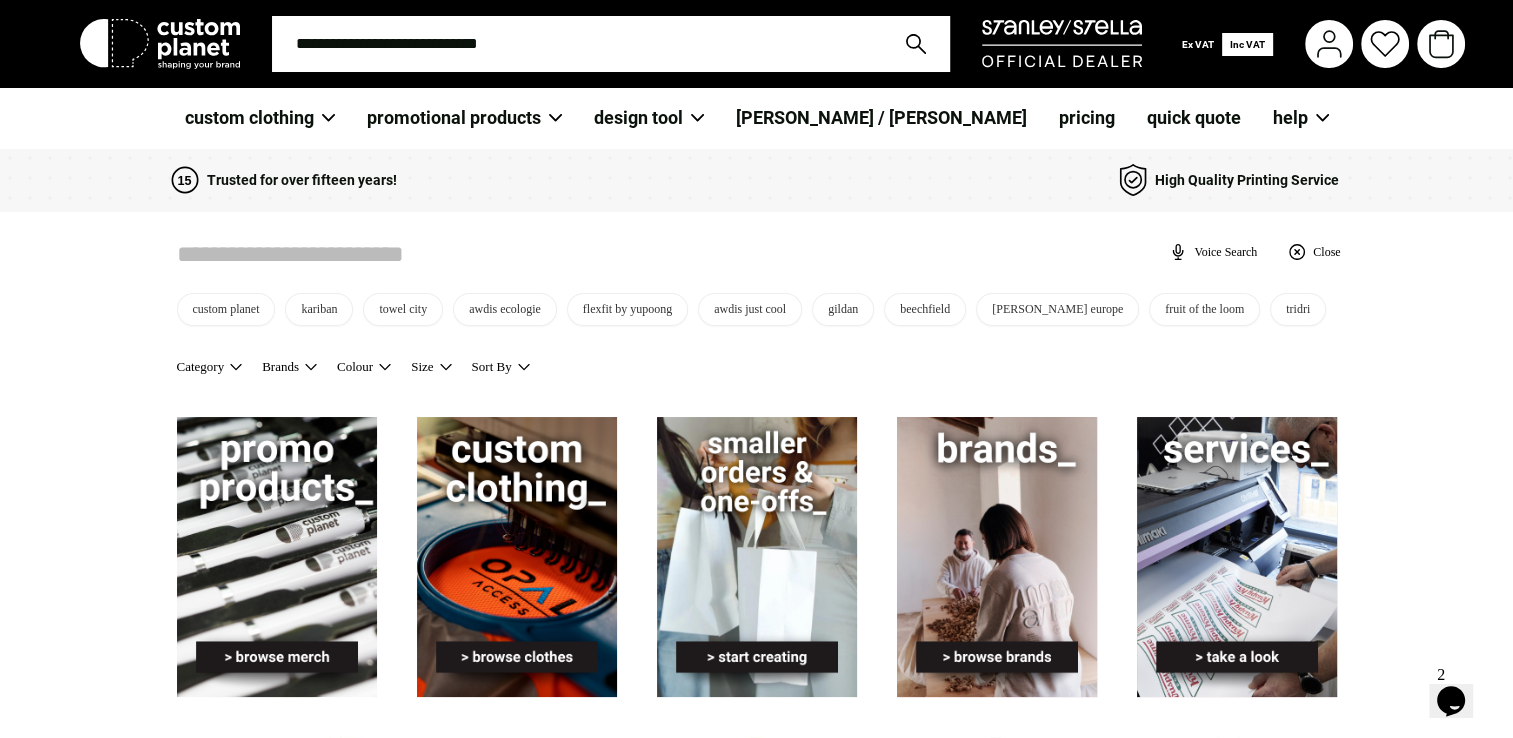 scroll, scrollTop: 0, scrollLeft: 0, axis: both 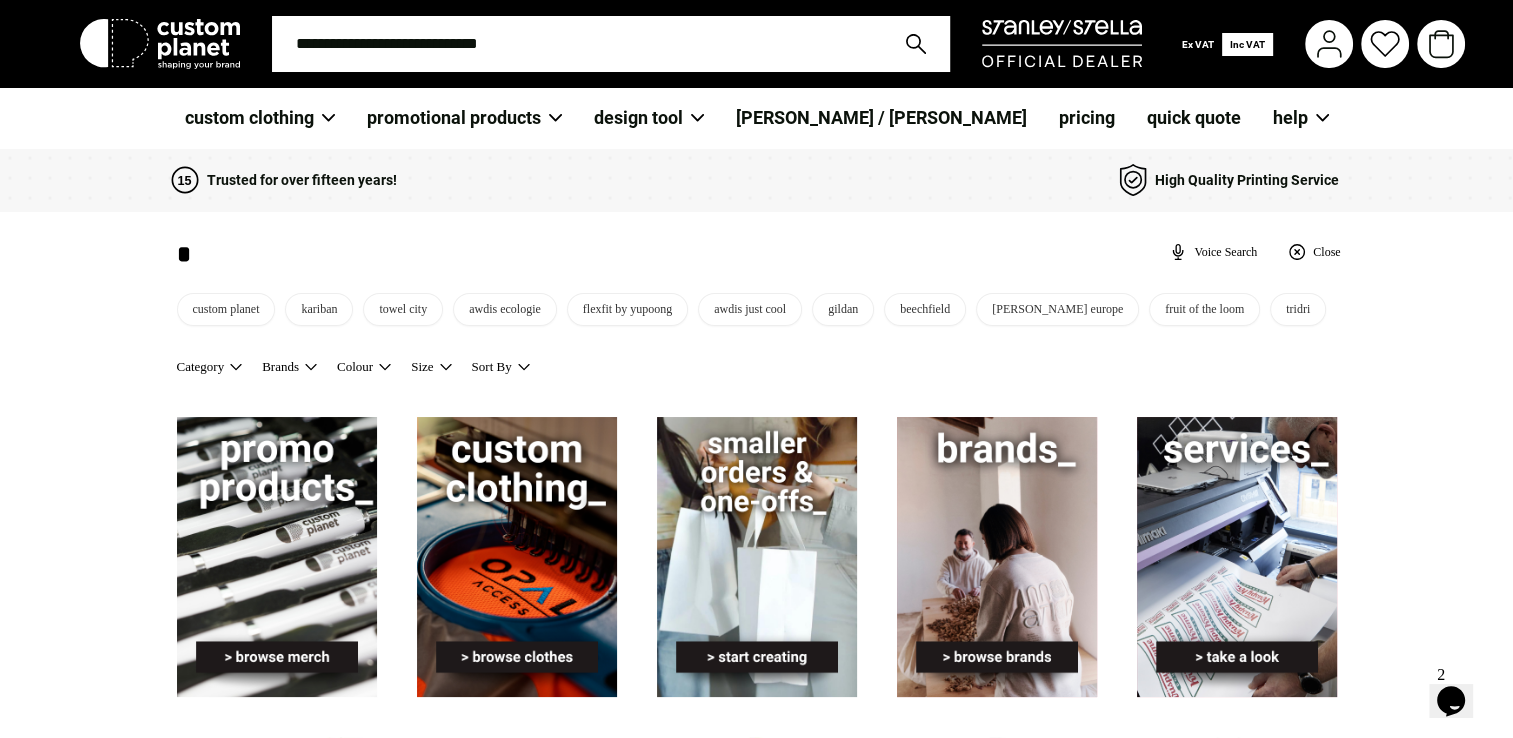 type on "*" 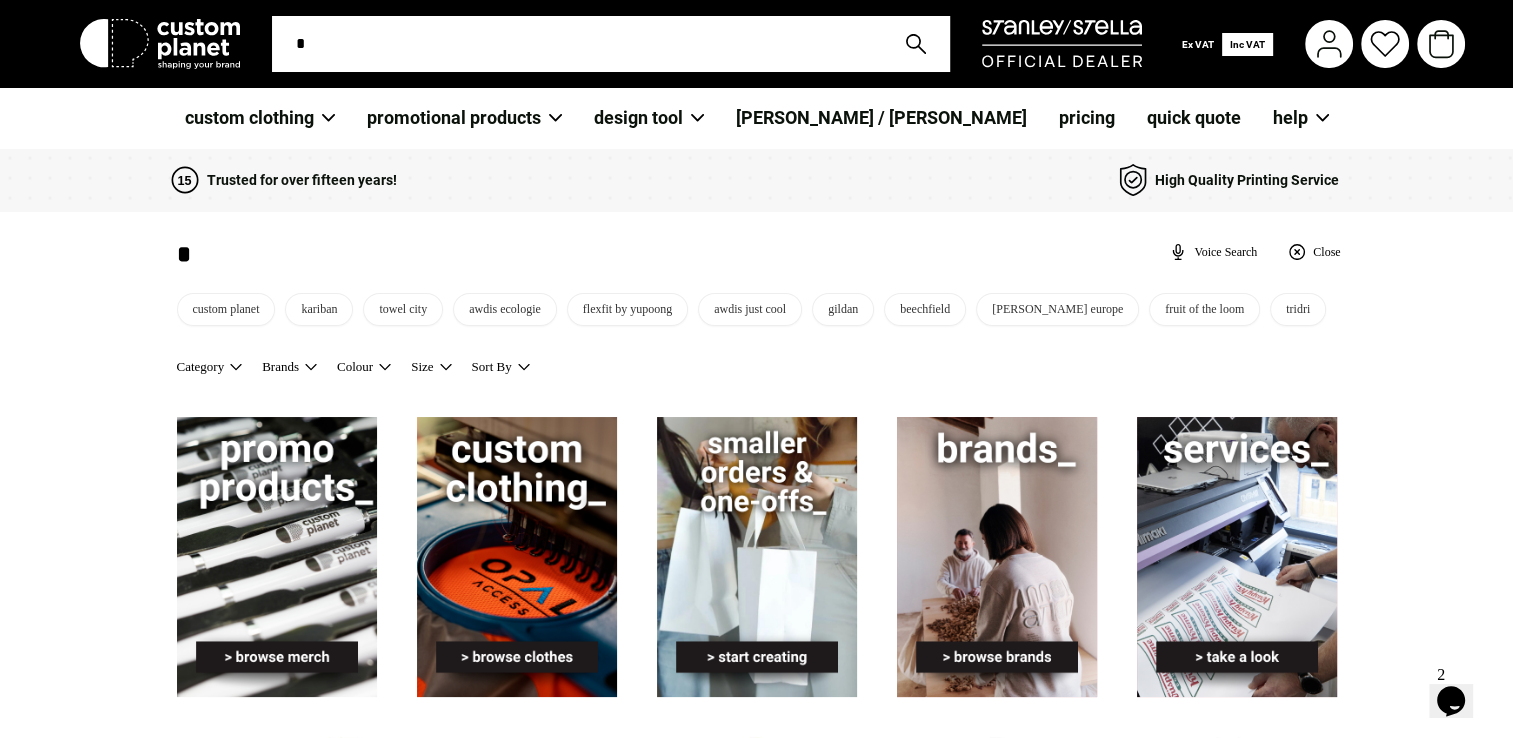 type on "**" 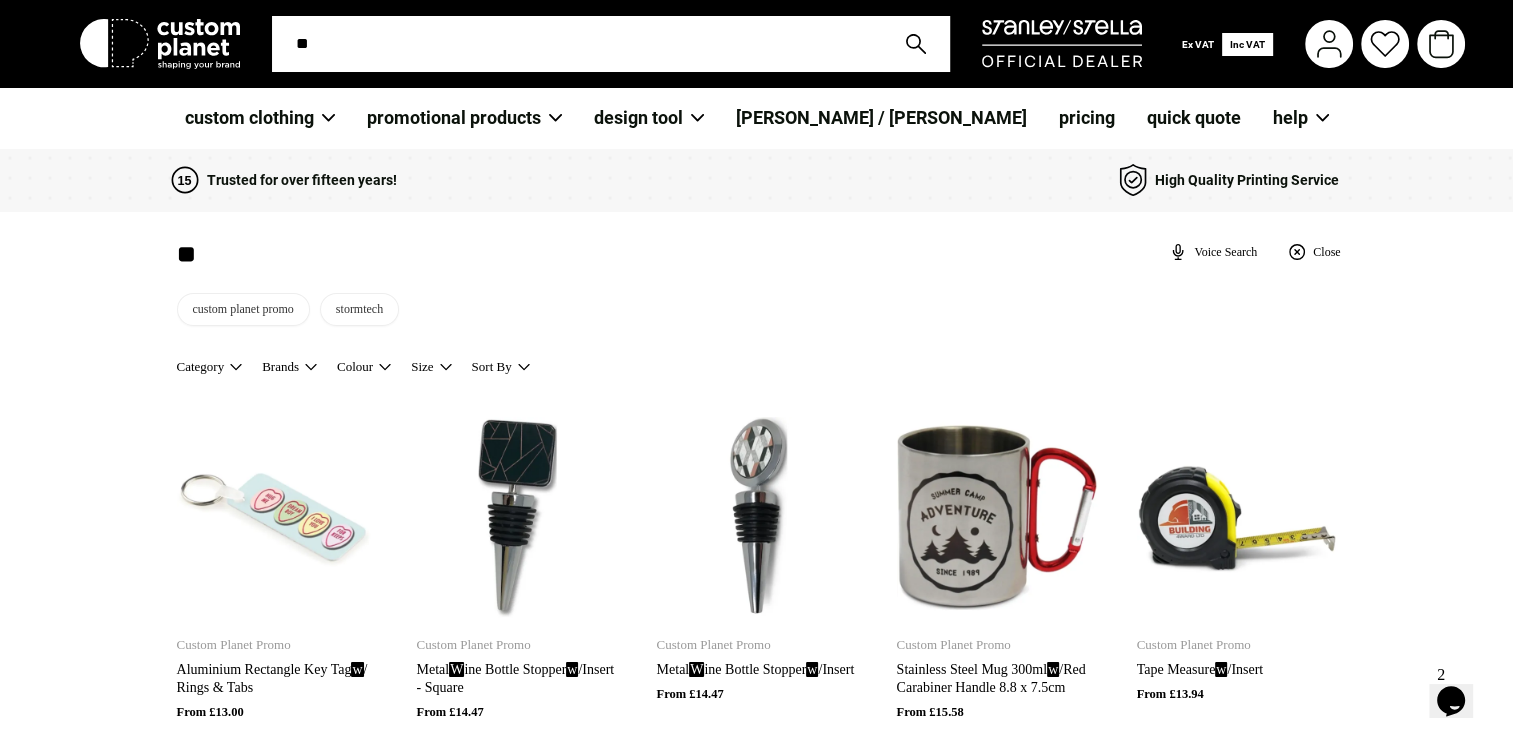 type on "***" 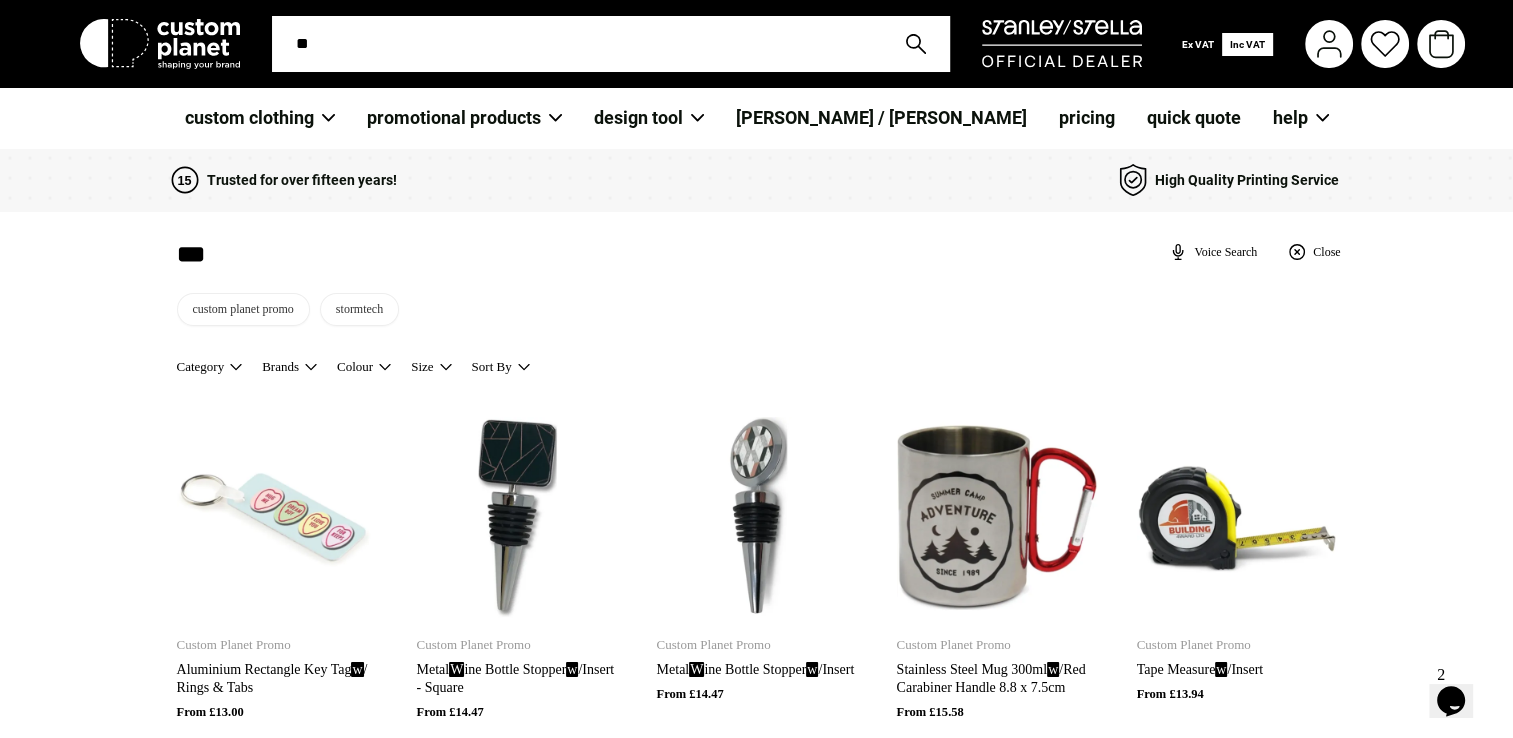 type on "***" 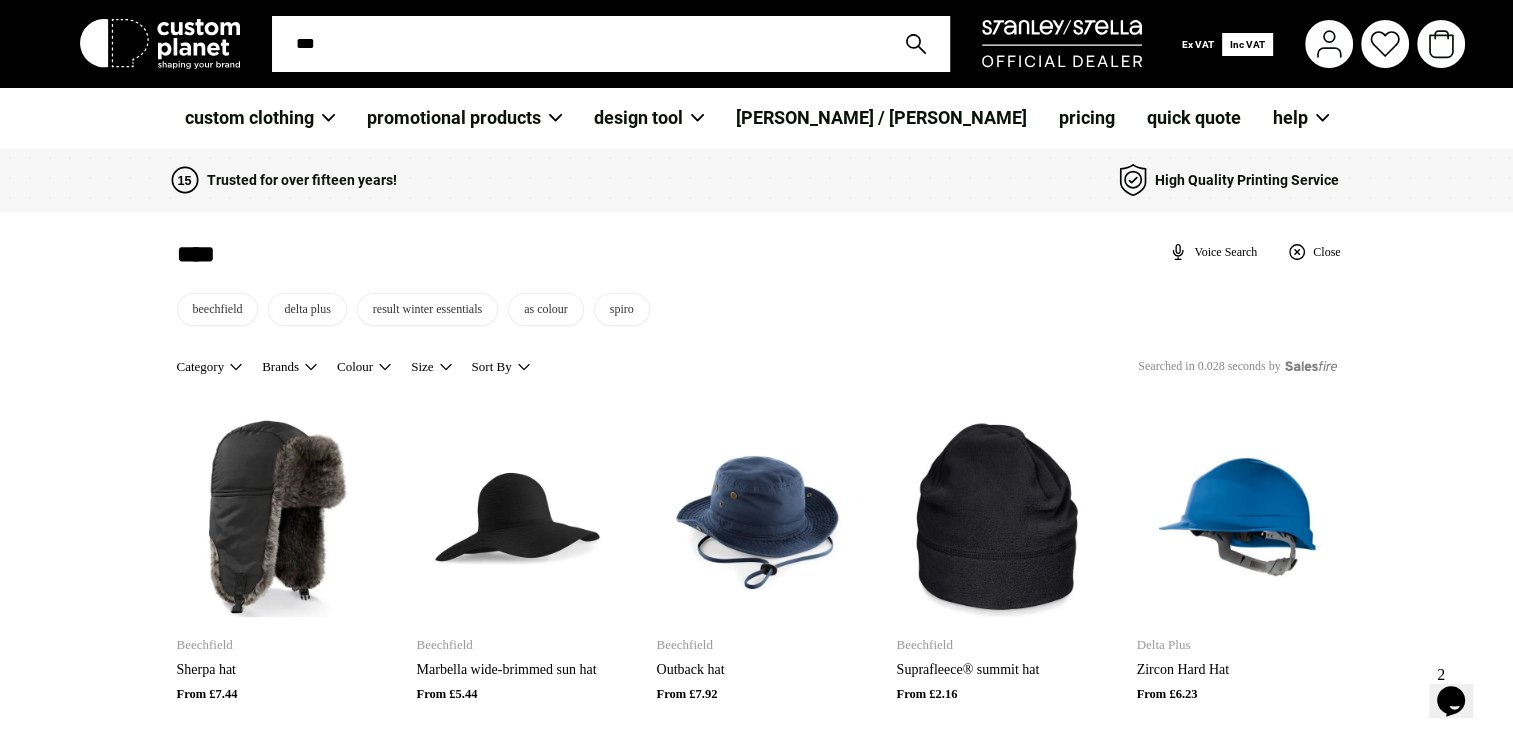 type on "*****" 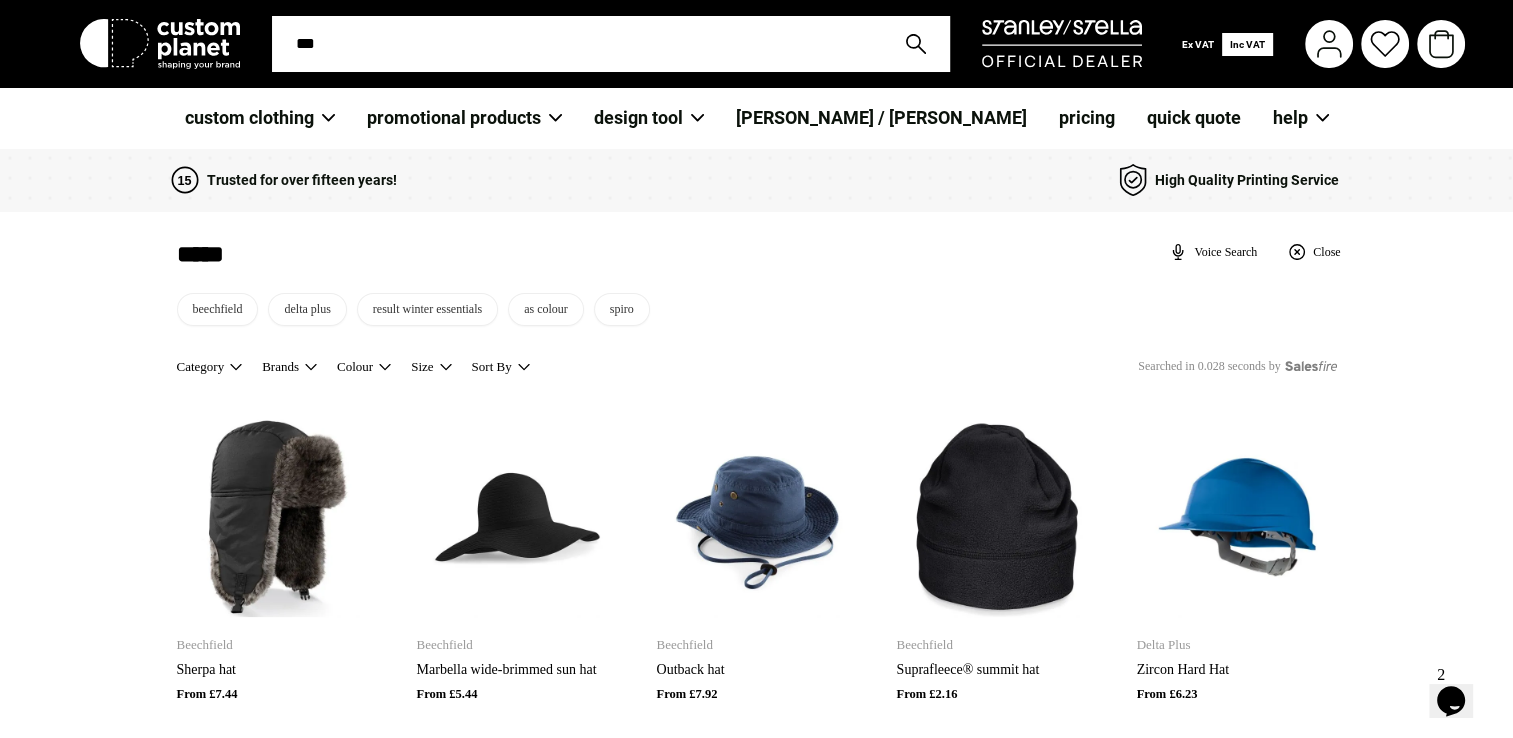 type on "*****" 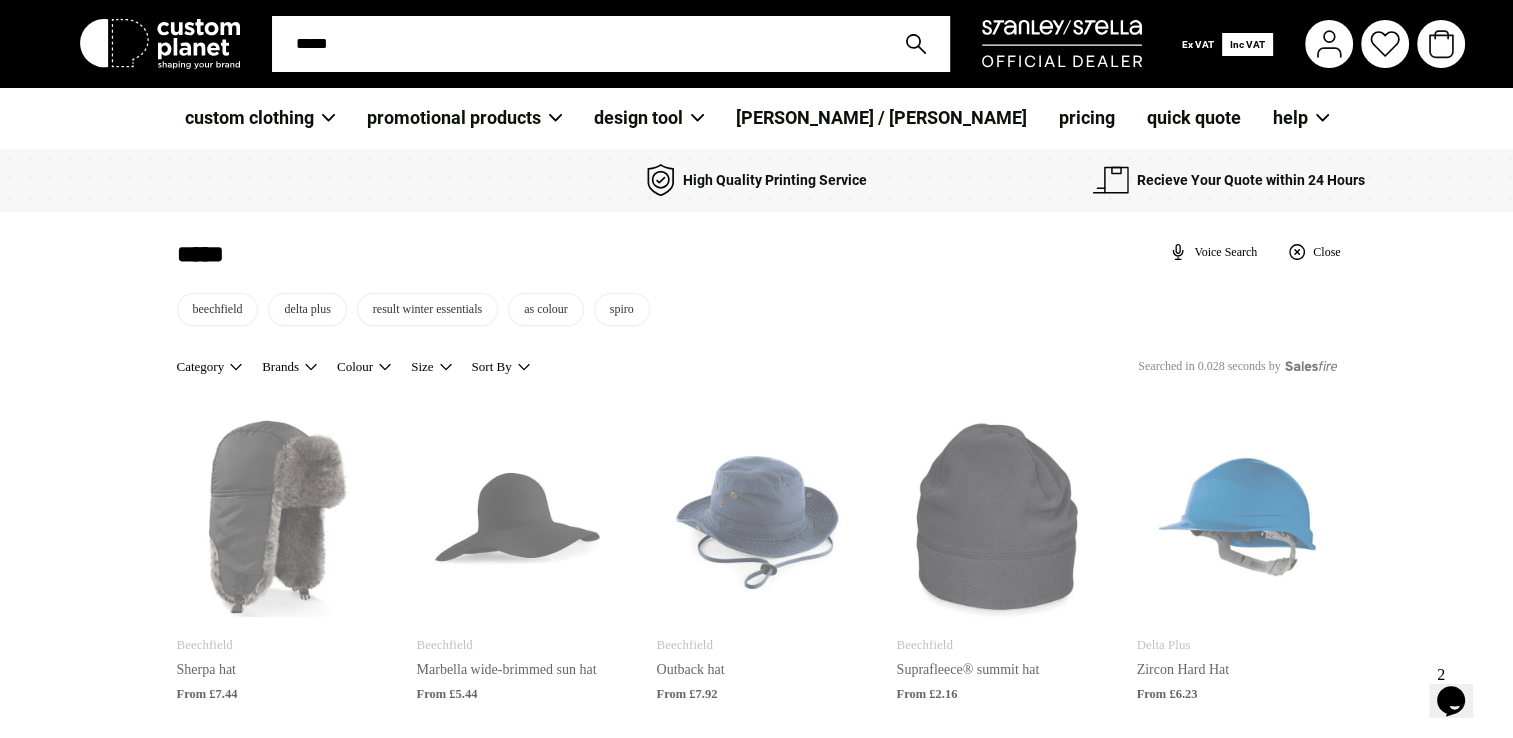 type on "*****" 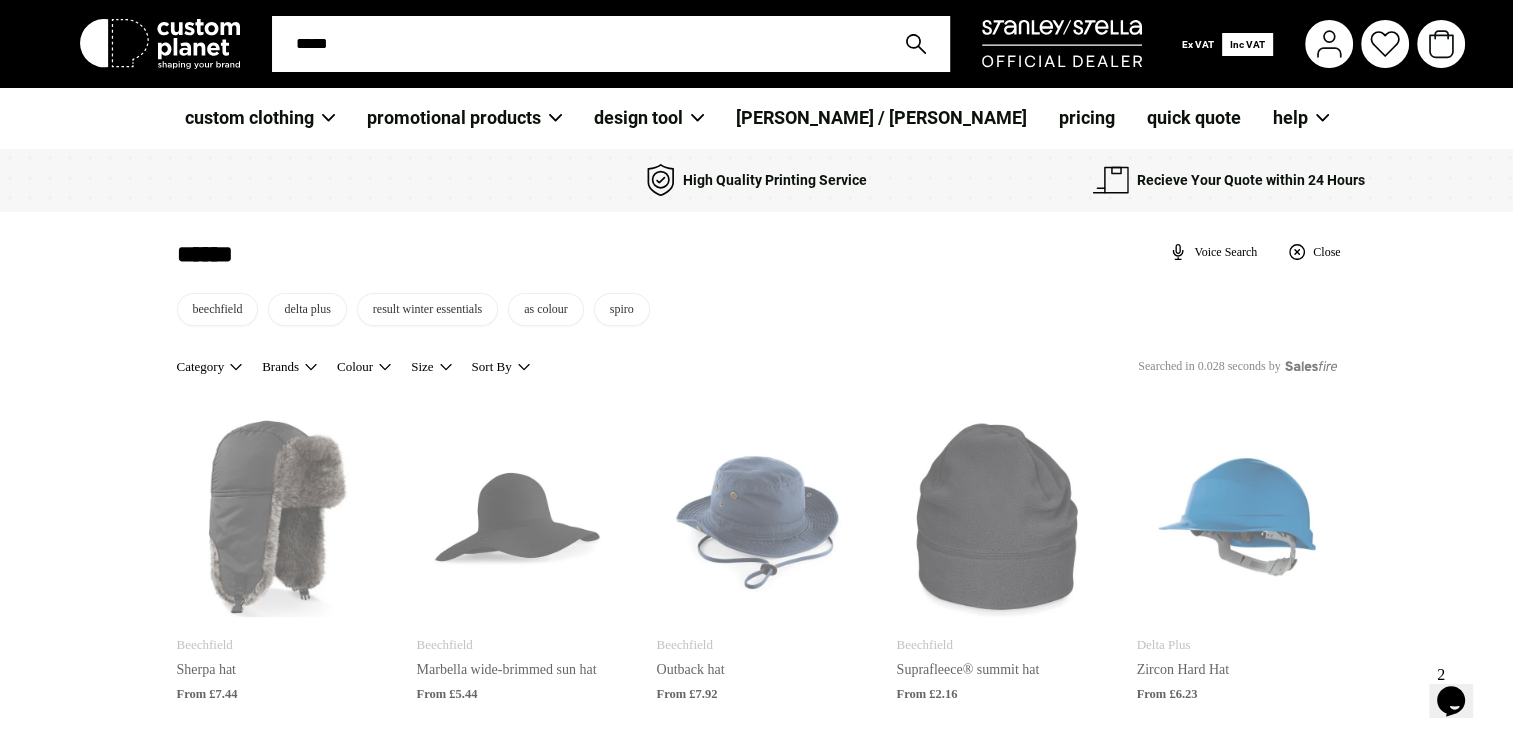 type on "*****" 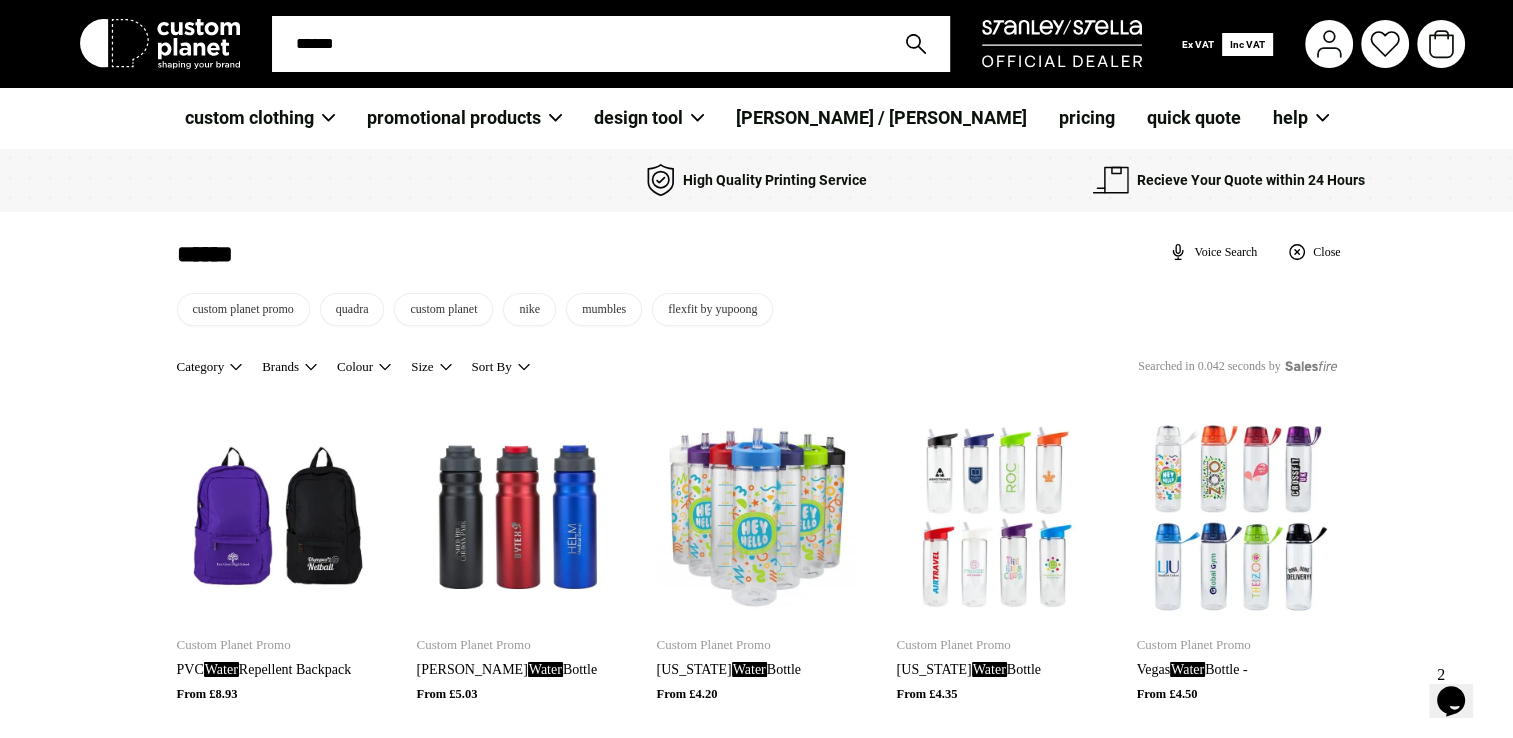 type on "*******" 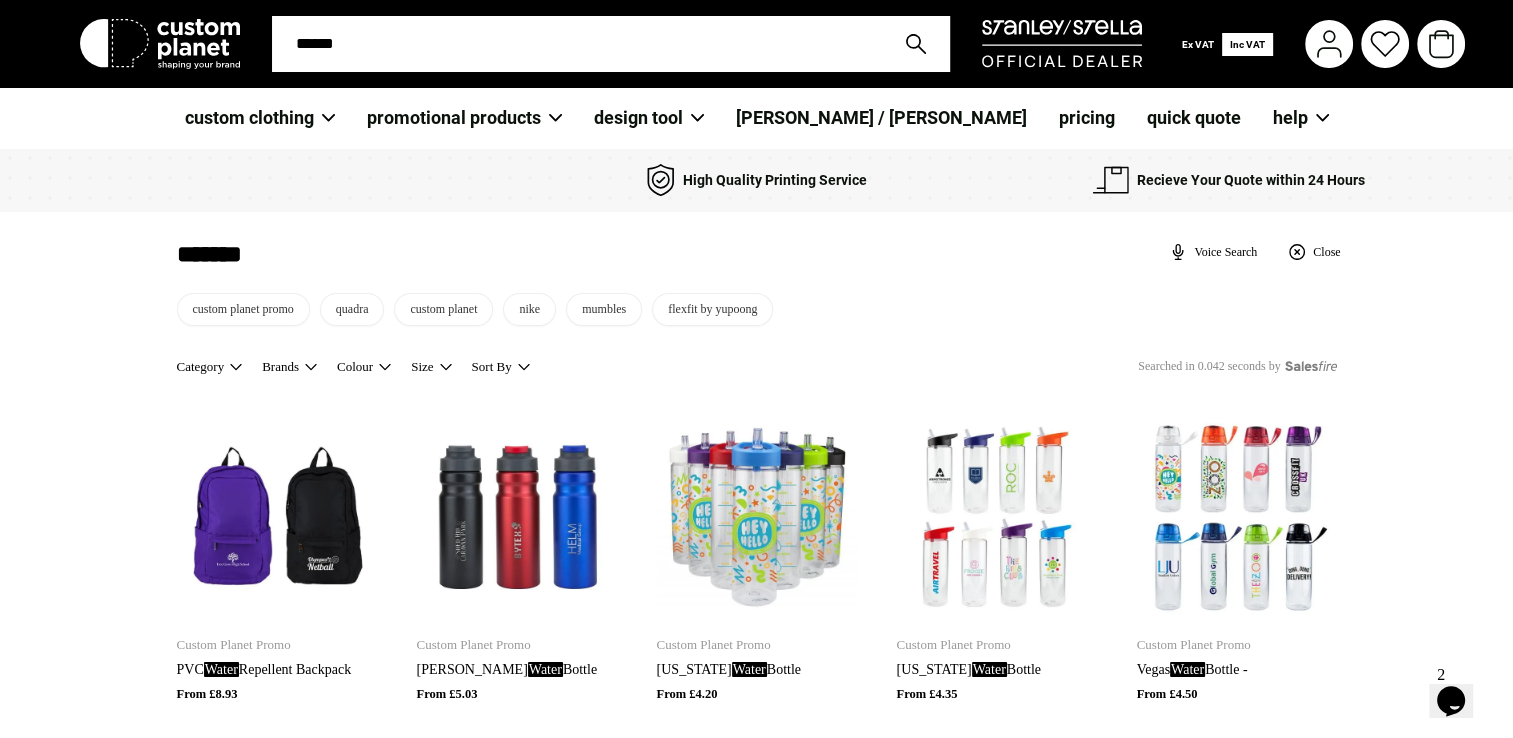type on "*******" 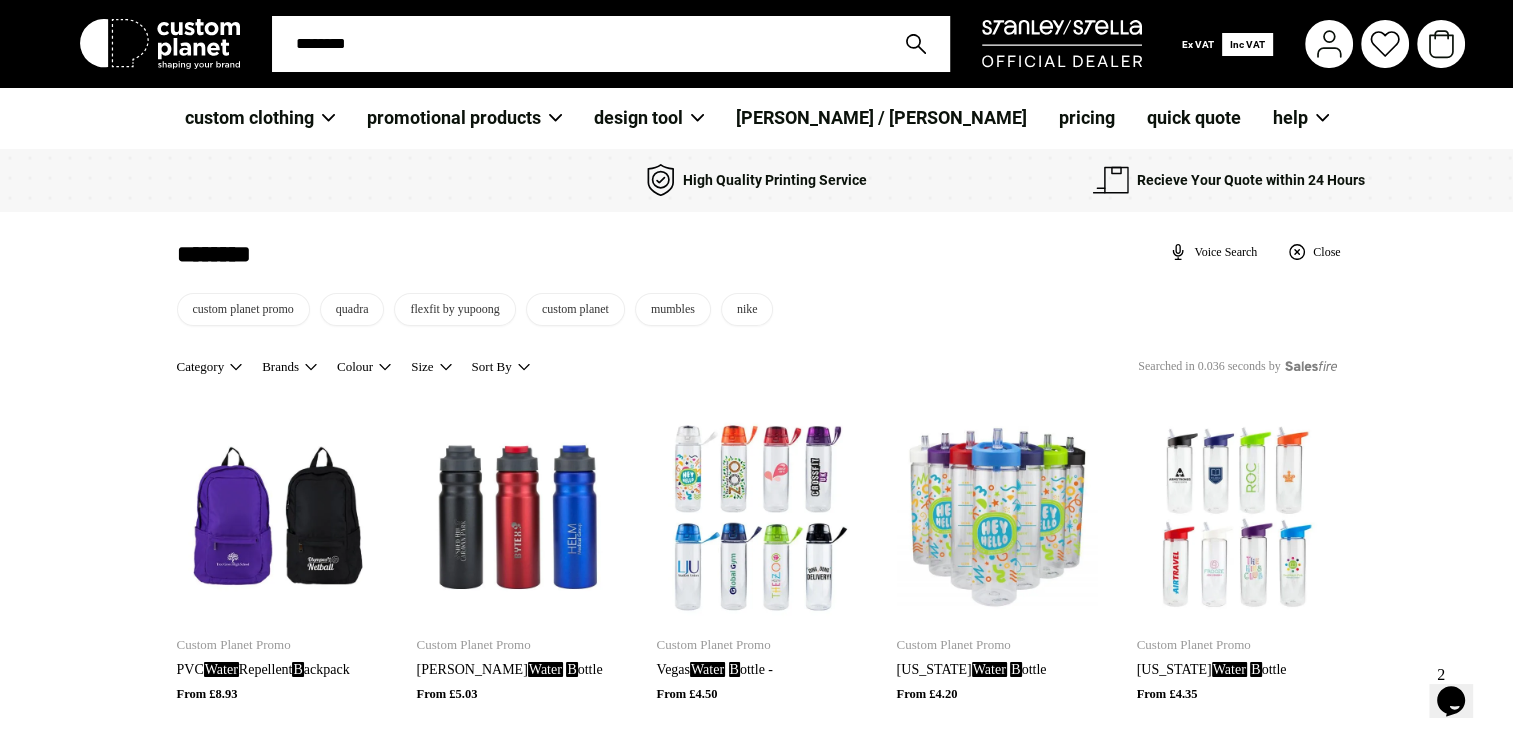 type on "*********" 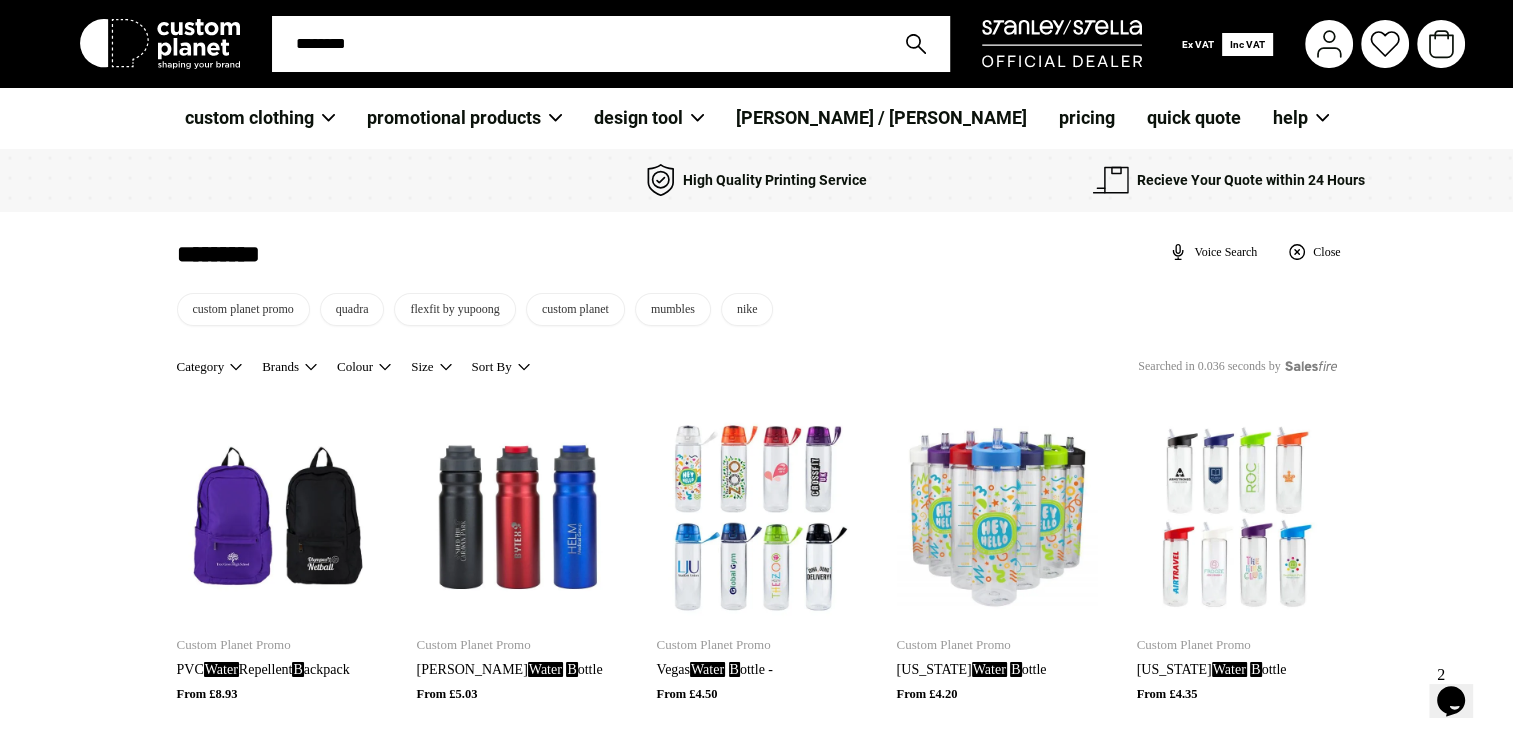 type on "*********" 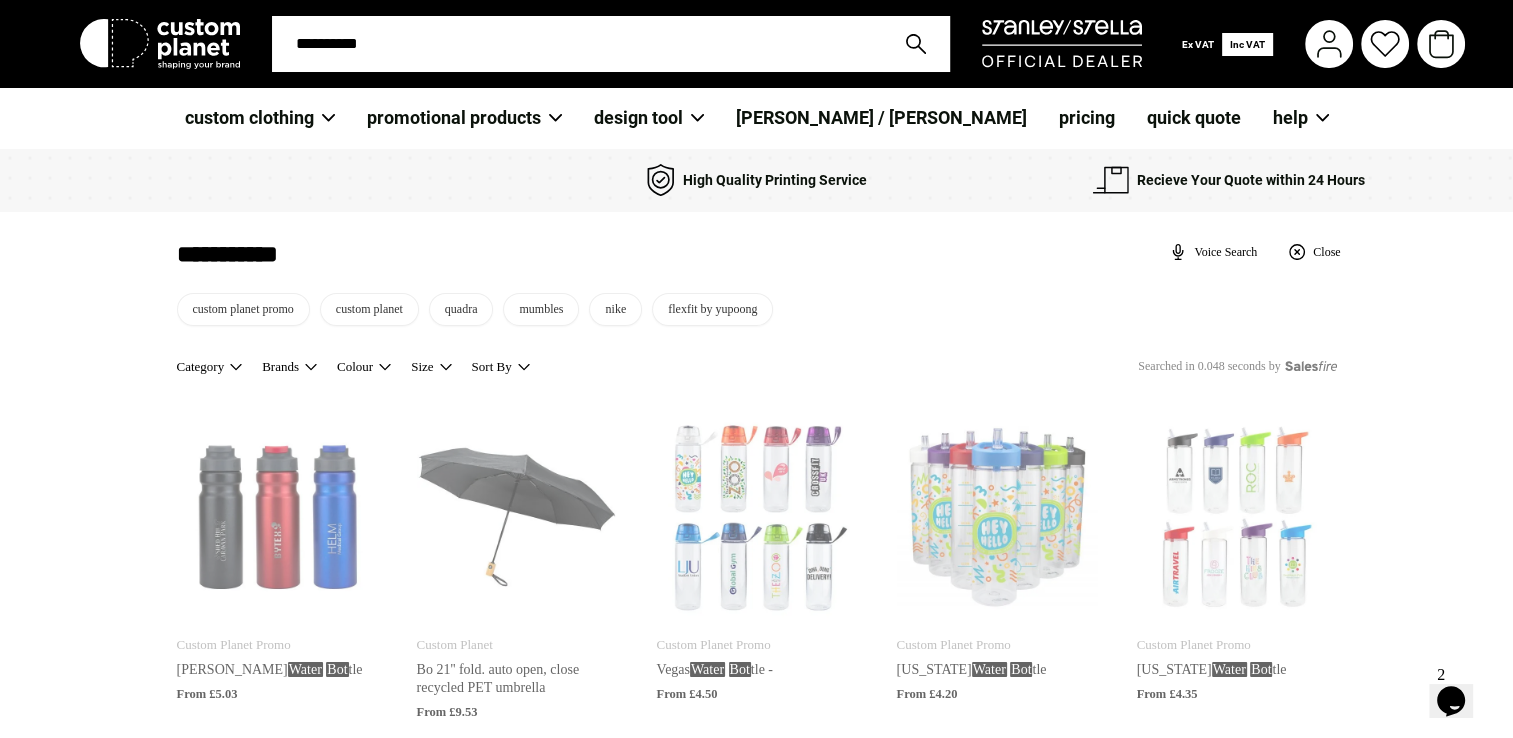 type on "**********" 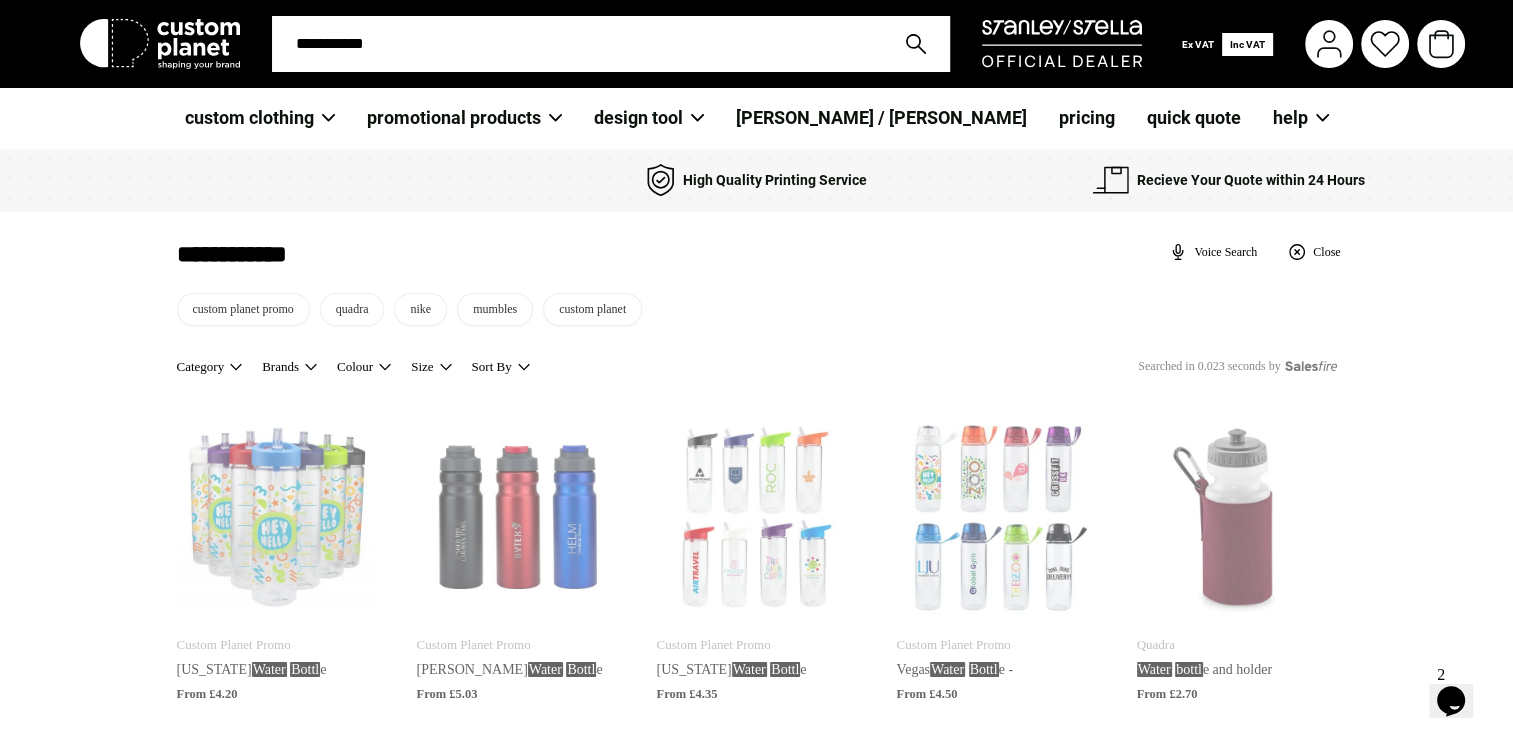type on "**********" 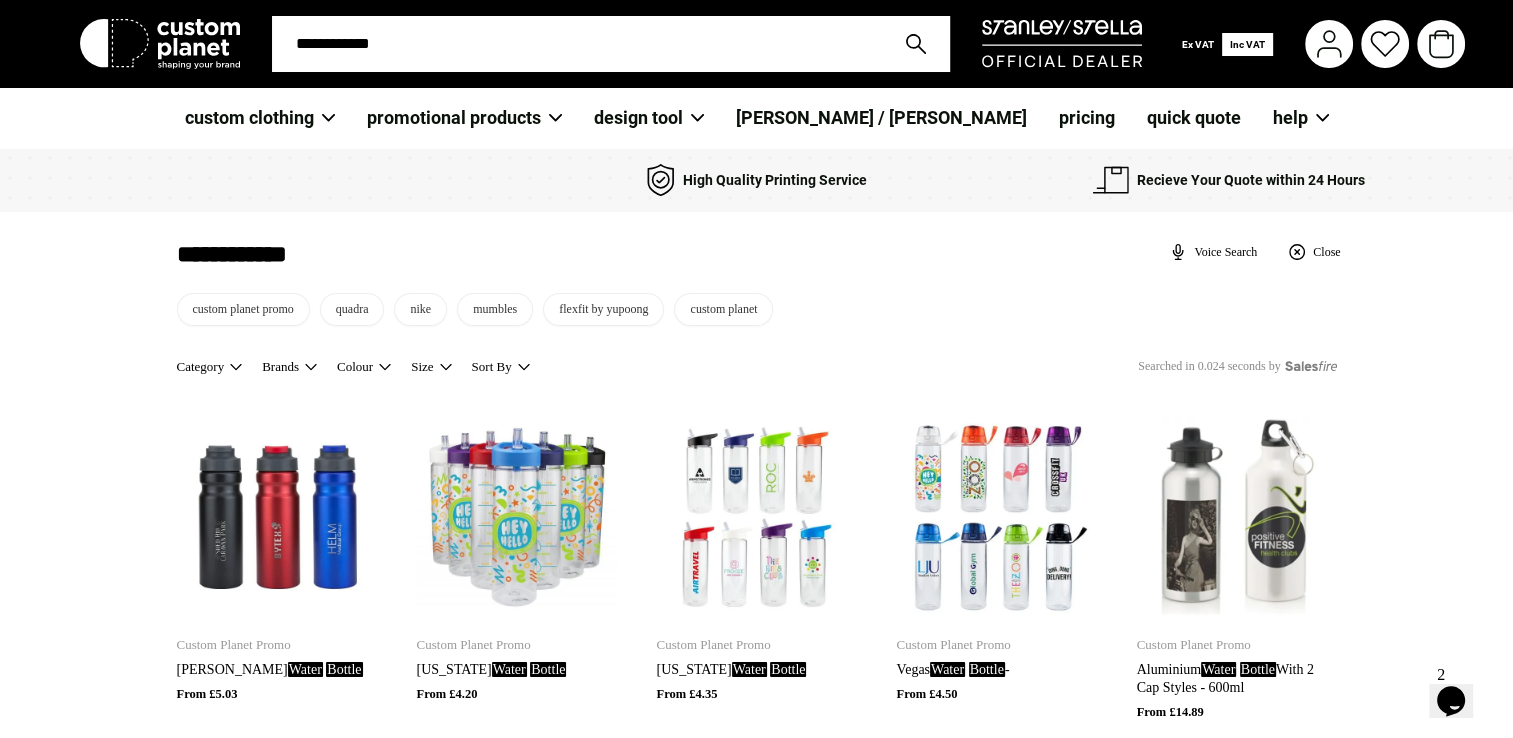 type on "**********" 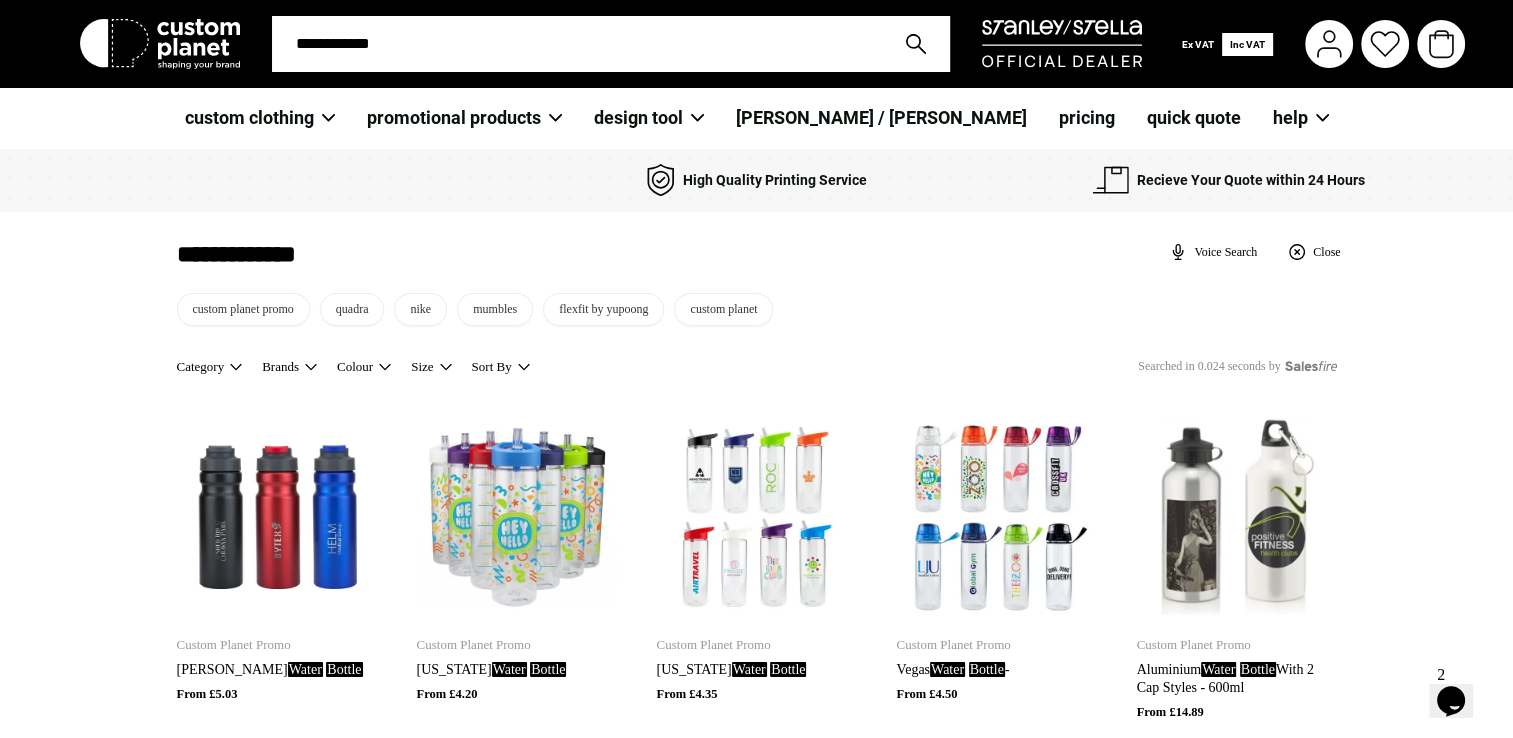 type on "**********" 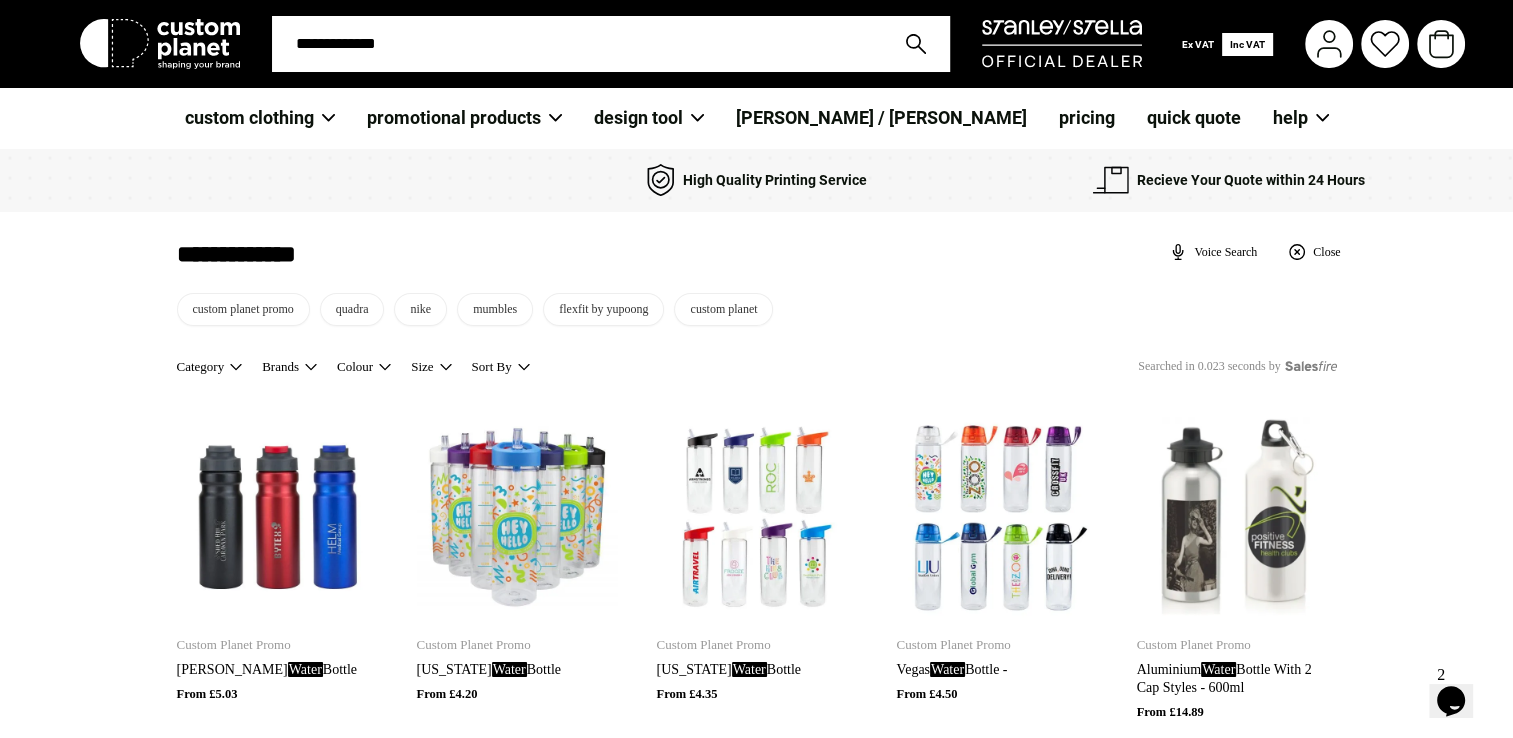 type on "**********" 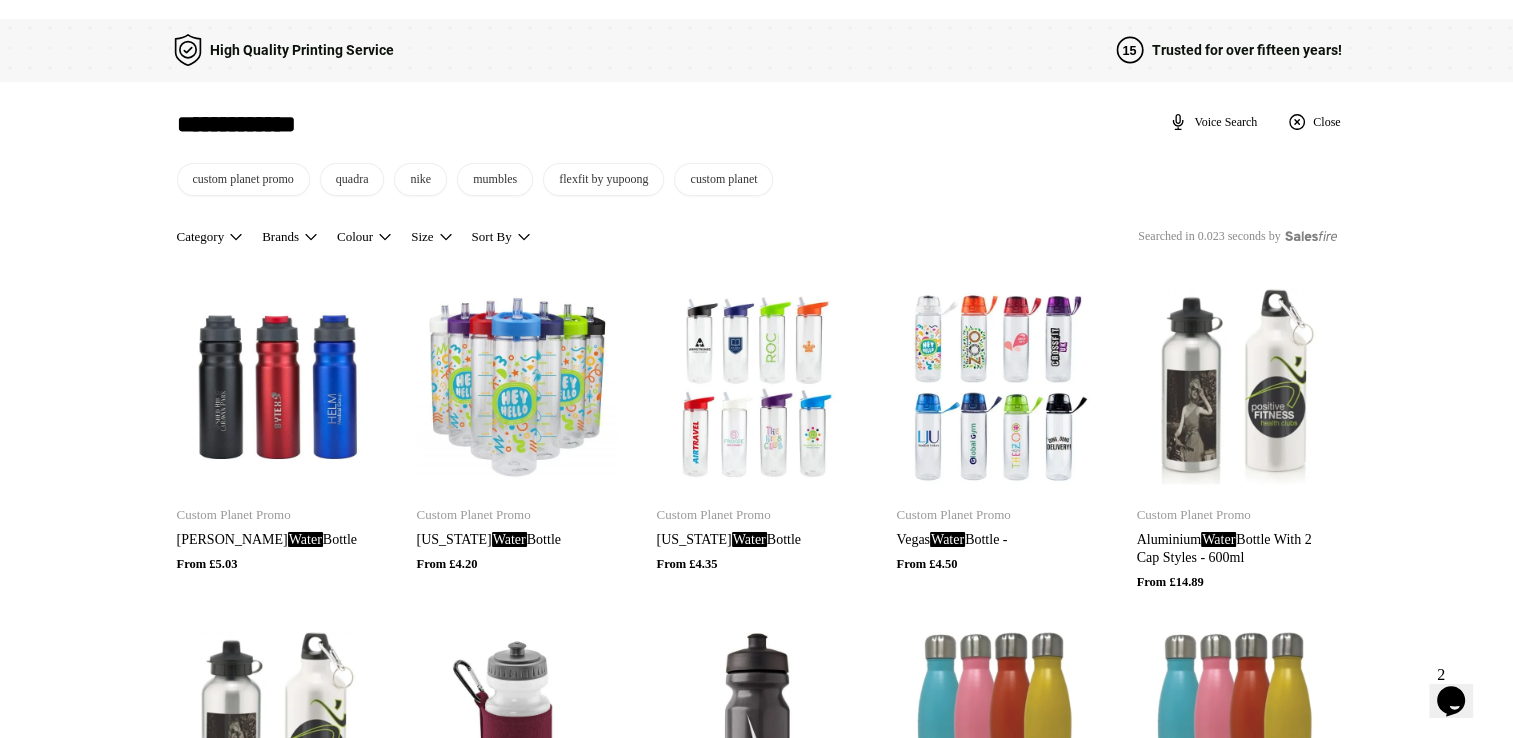 scroll, scrollTop: 136, scrollLeft: 0, axis: vertical 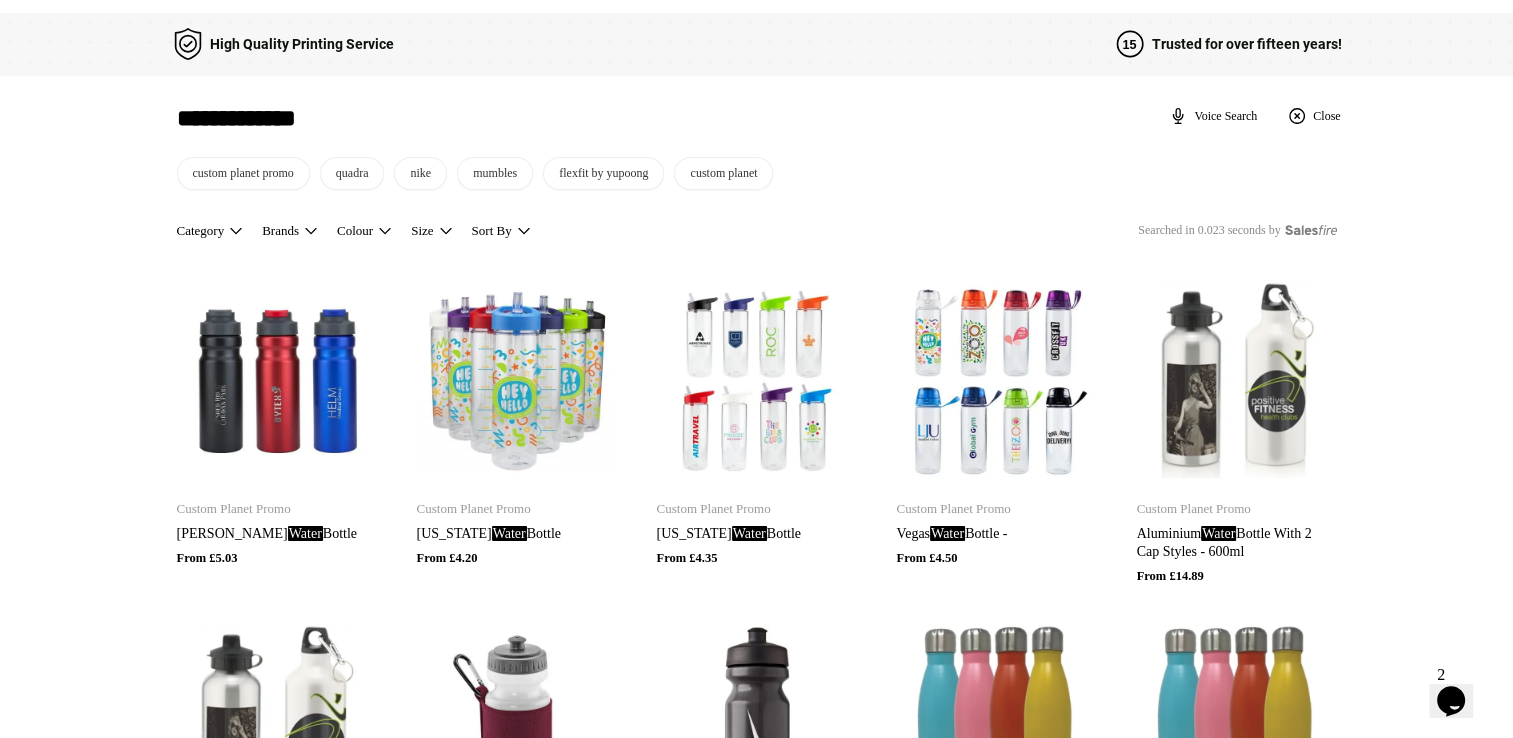 drag, startPoint x: 1513, startPoint y: 200, endPoint x: 1458, endPoint y: 318, distance: 130.18832 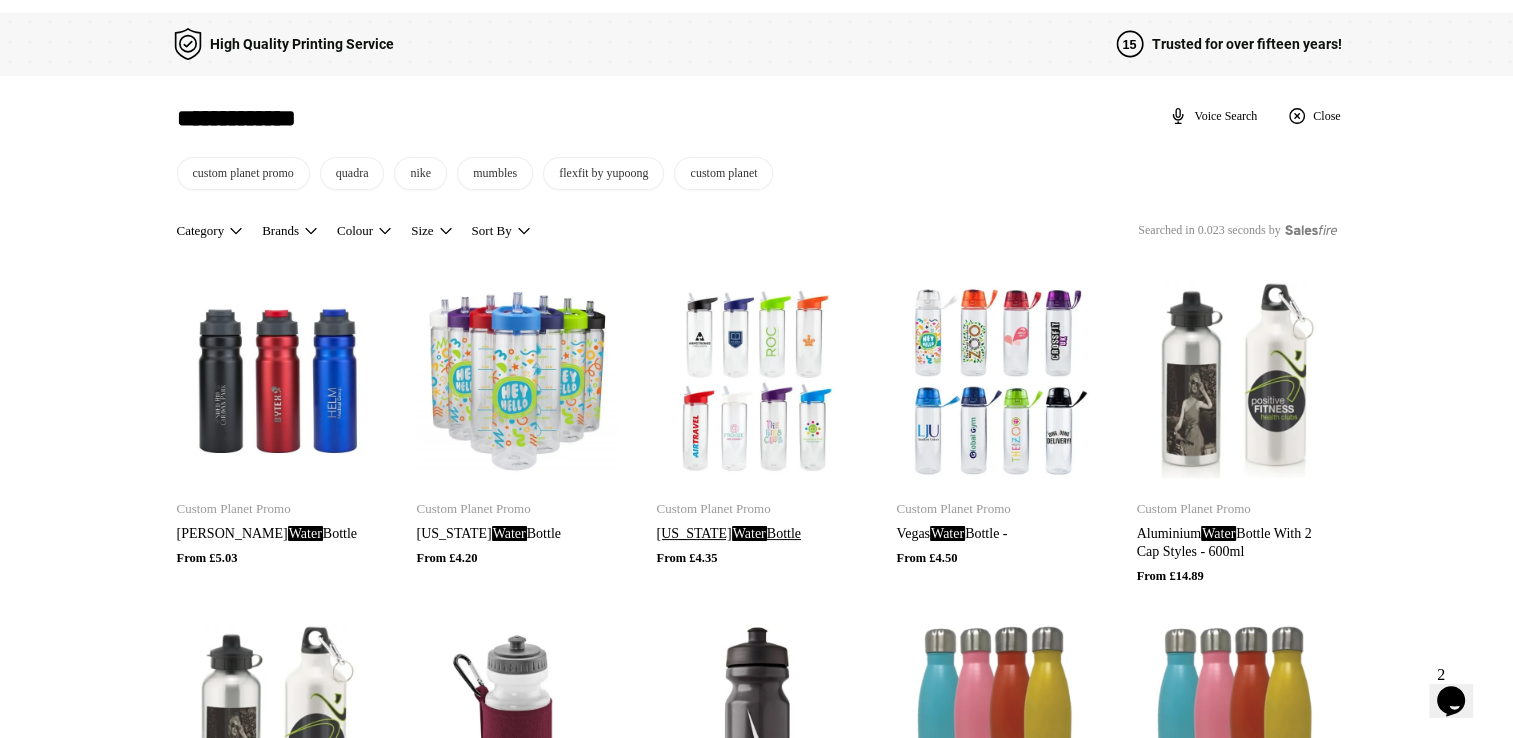 click at bounding box center (757, 381) 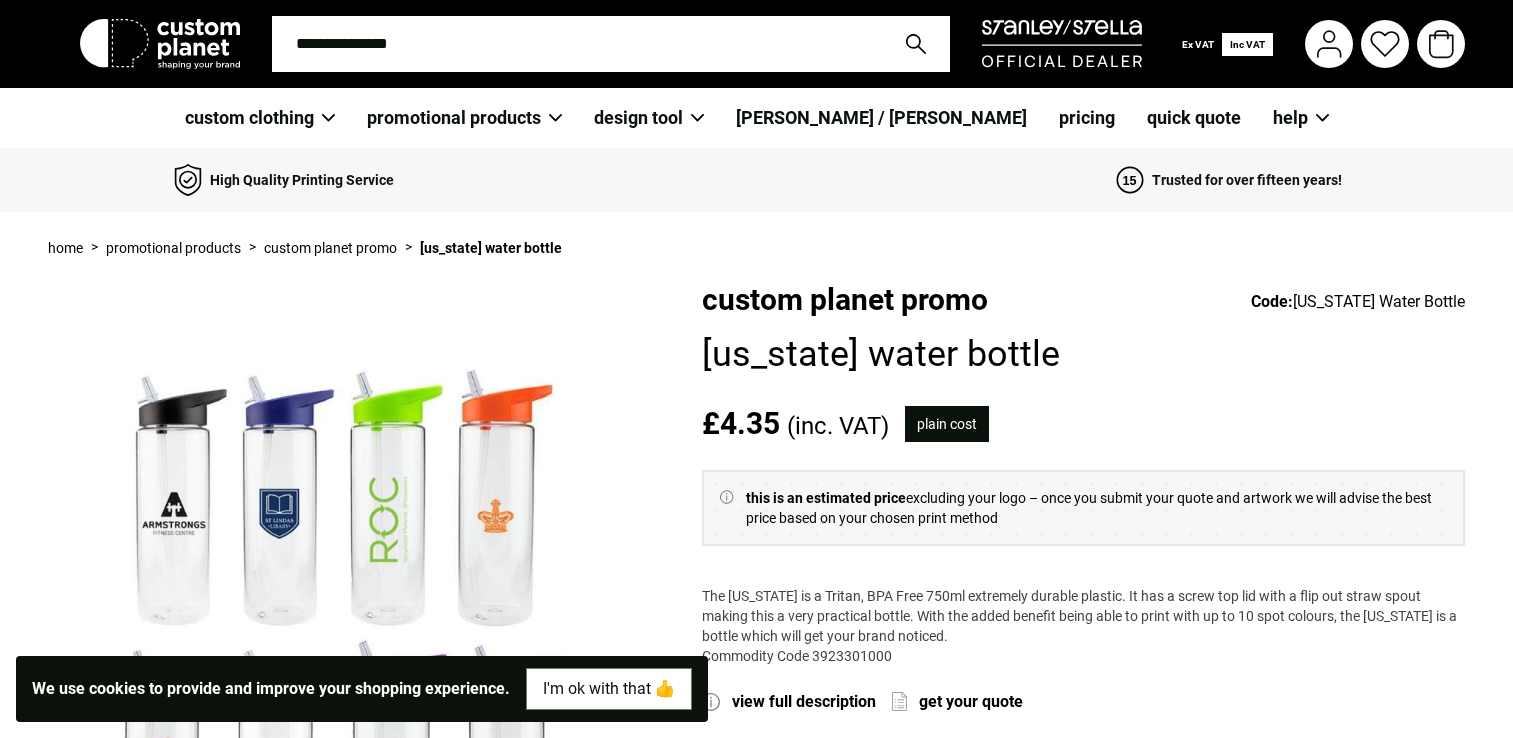 scroll, scrollTop: 0, scrollLeft: 0, axis: both 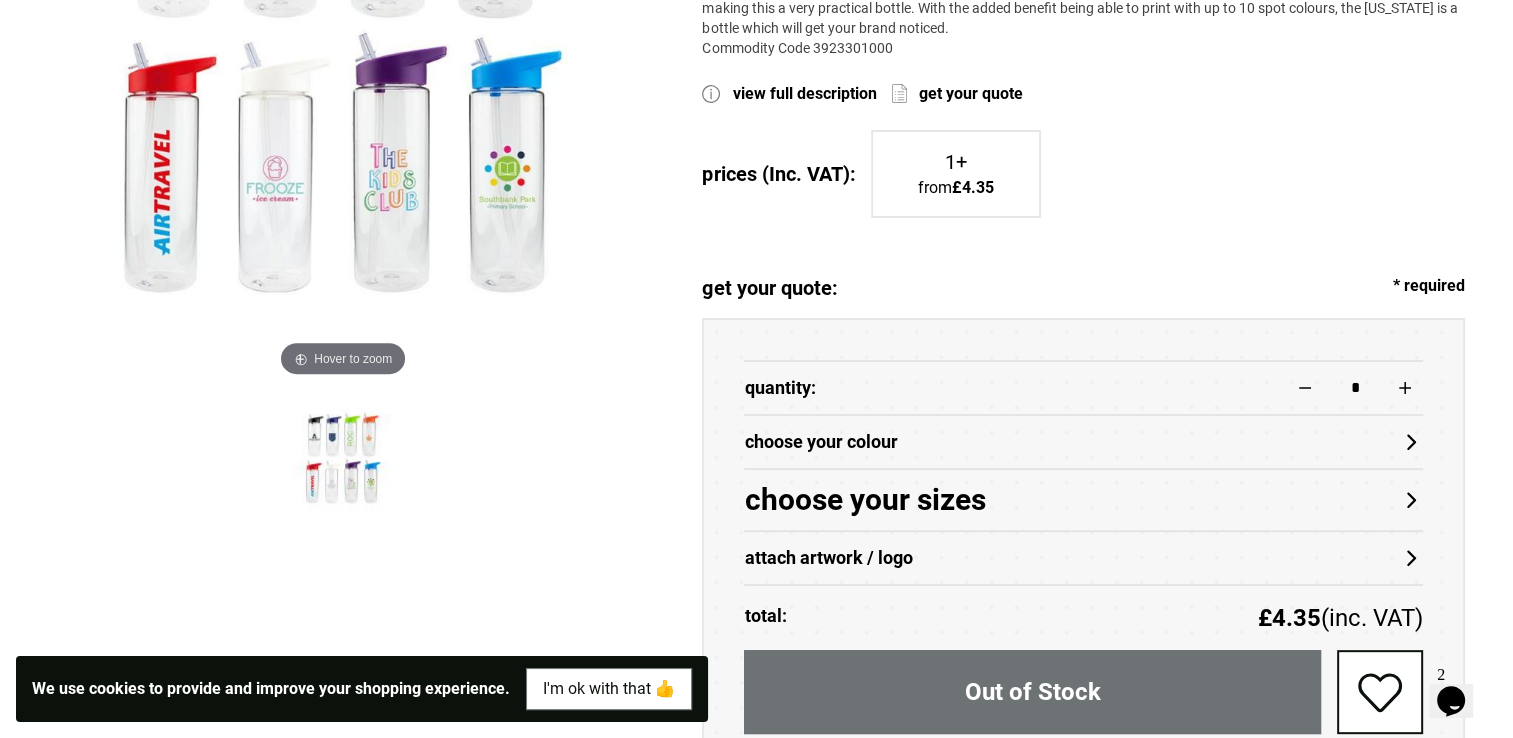 drag, startPoint x: 912, startPoint y: 279, endPoint x: 1216, endPoint y: 254, distance: 305.0262 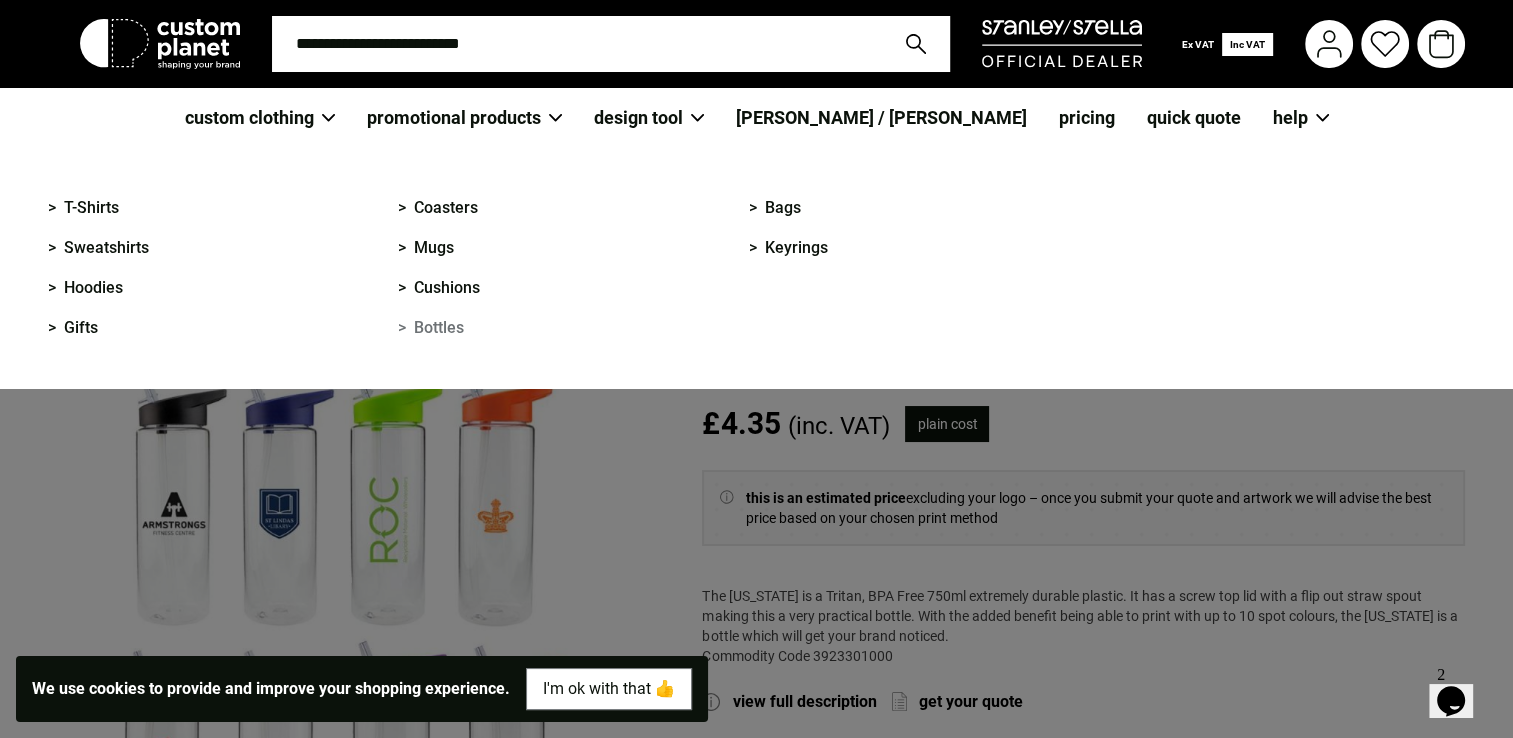 click on ">  Bottles" at bounding box center [431, 328] 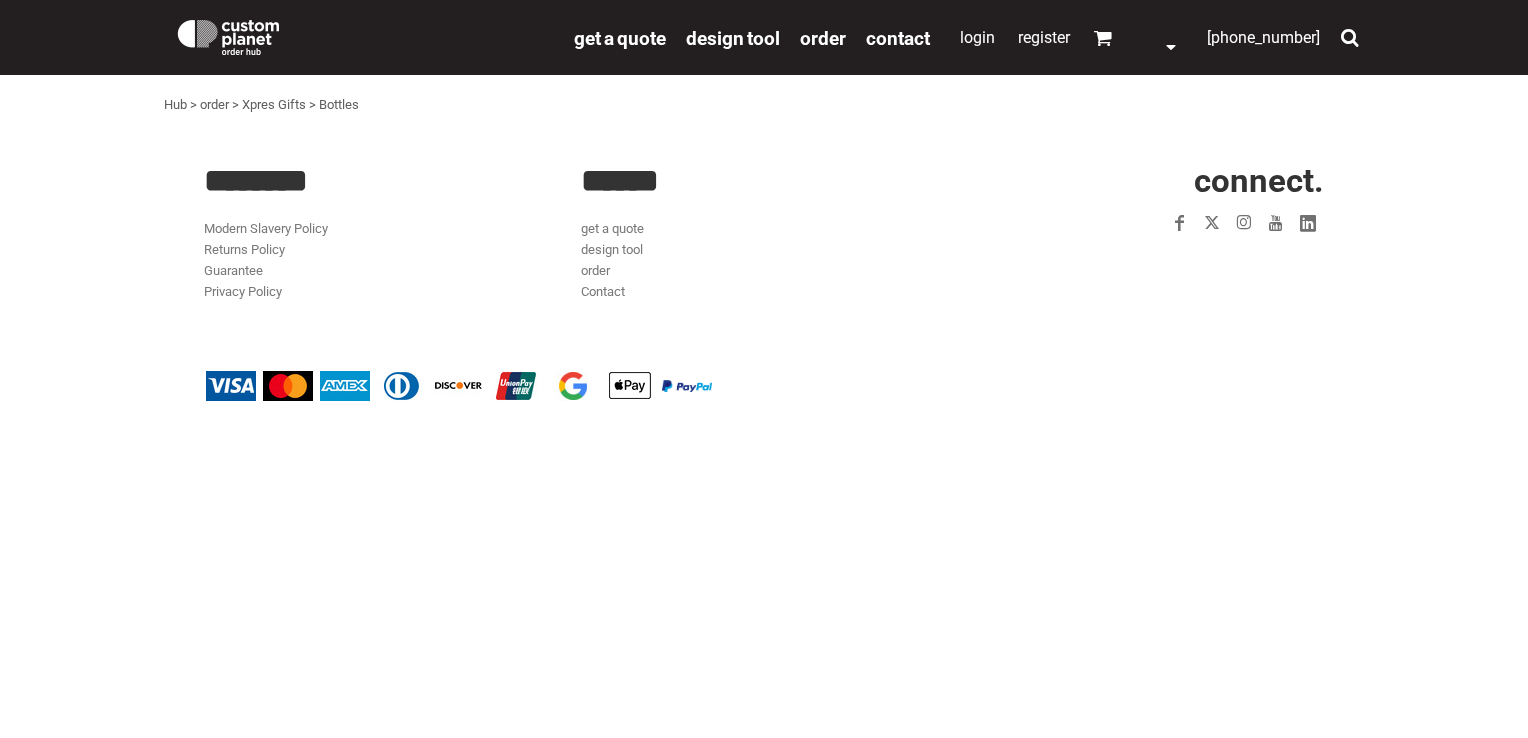 scroll, scrollTop: 0, scrollLeft: 0, axis: both 